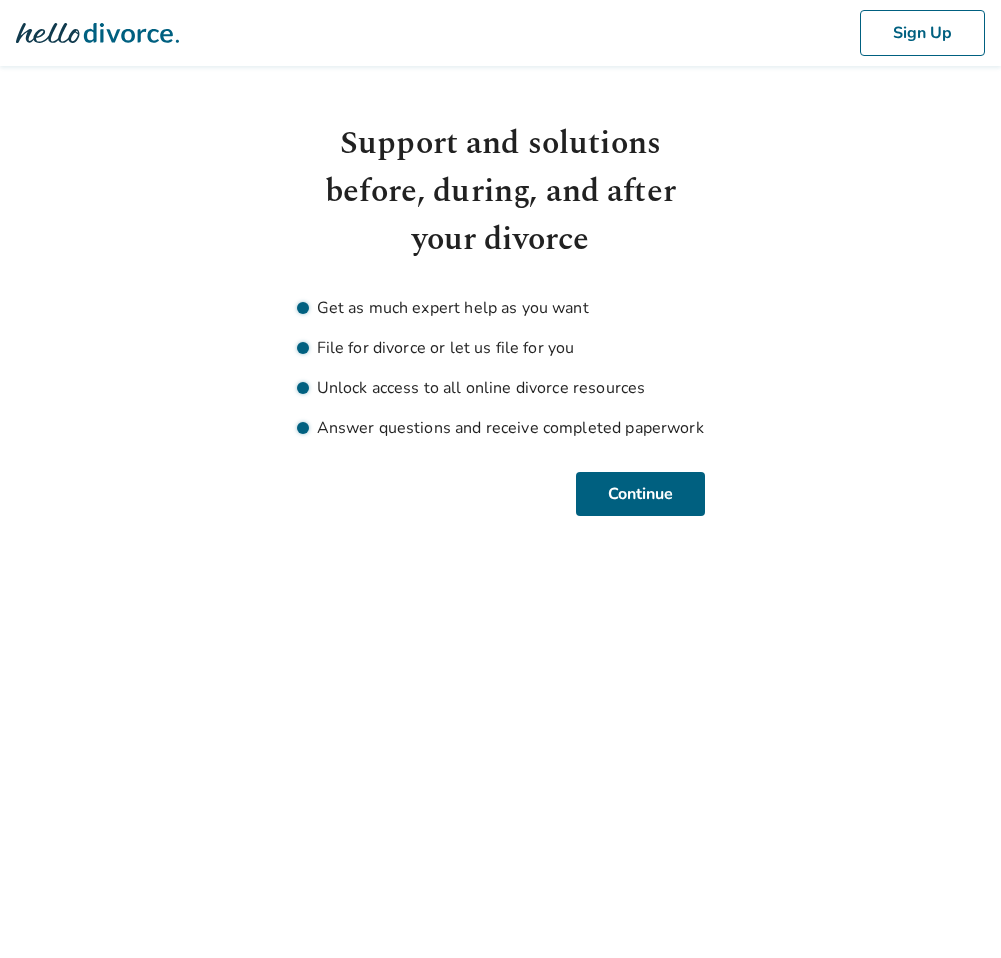 scroll, scrollTop: 0, scrollLeft: 0, axis: both 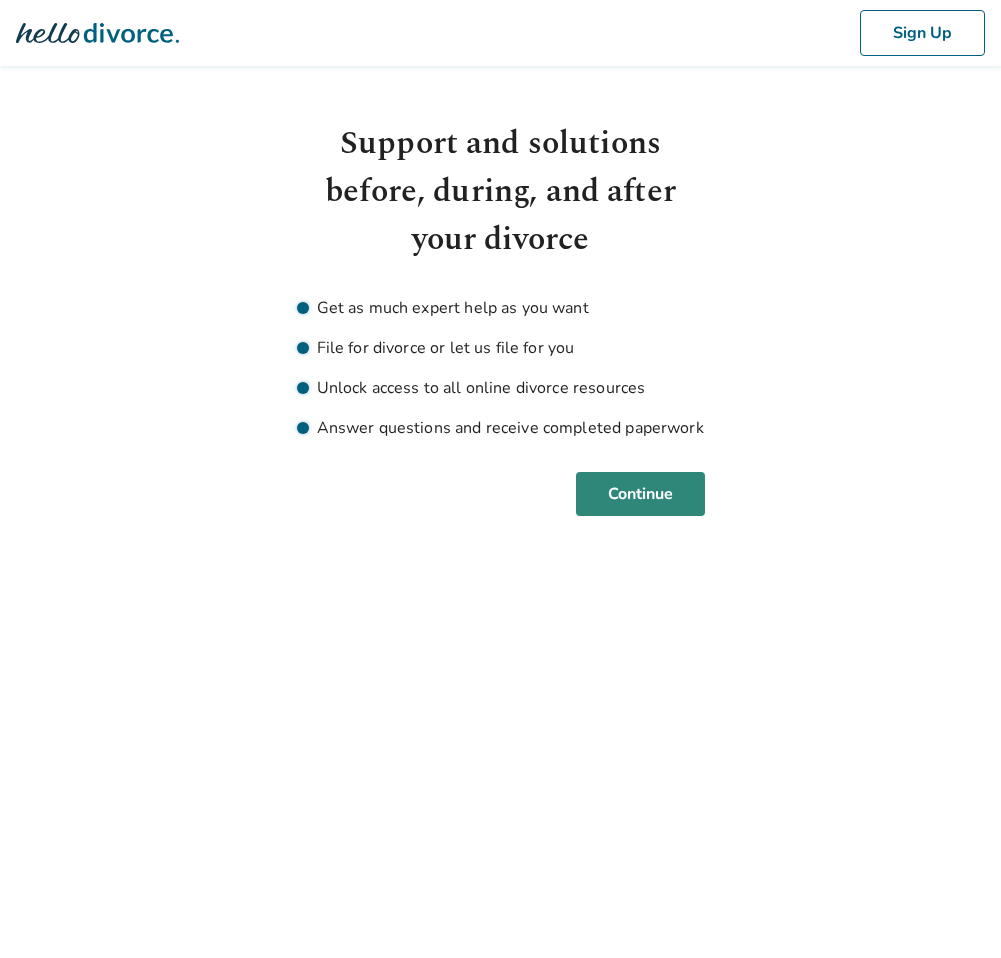 click on "Continue" at bounding box center (640, 494) 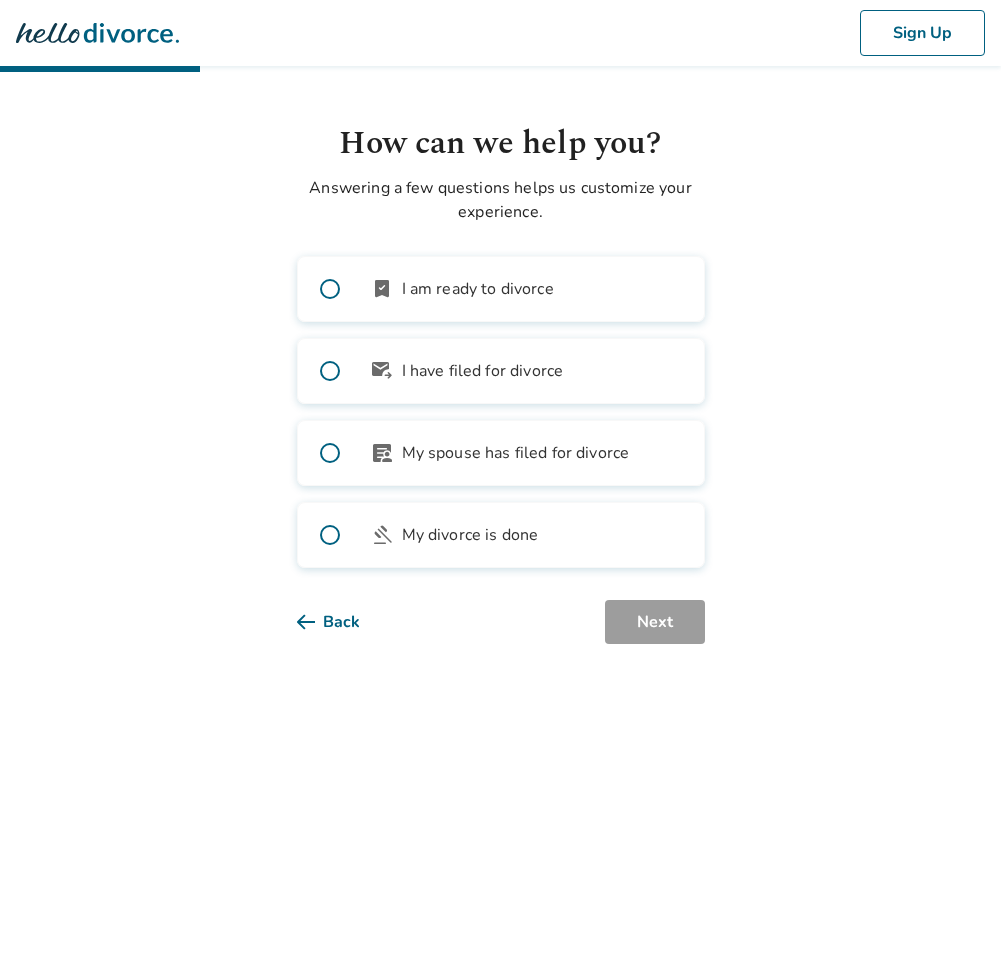 click on "bookmark_check I am ready to divorce" at bounding box center [501, 289] 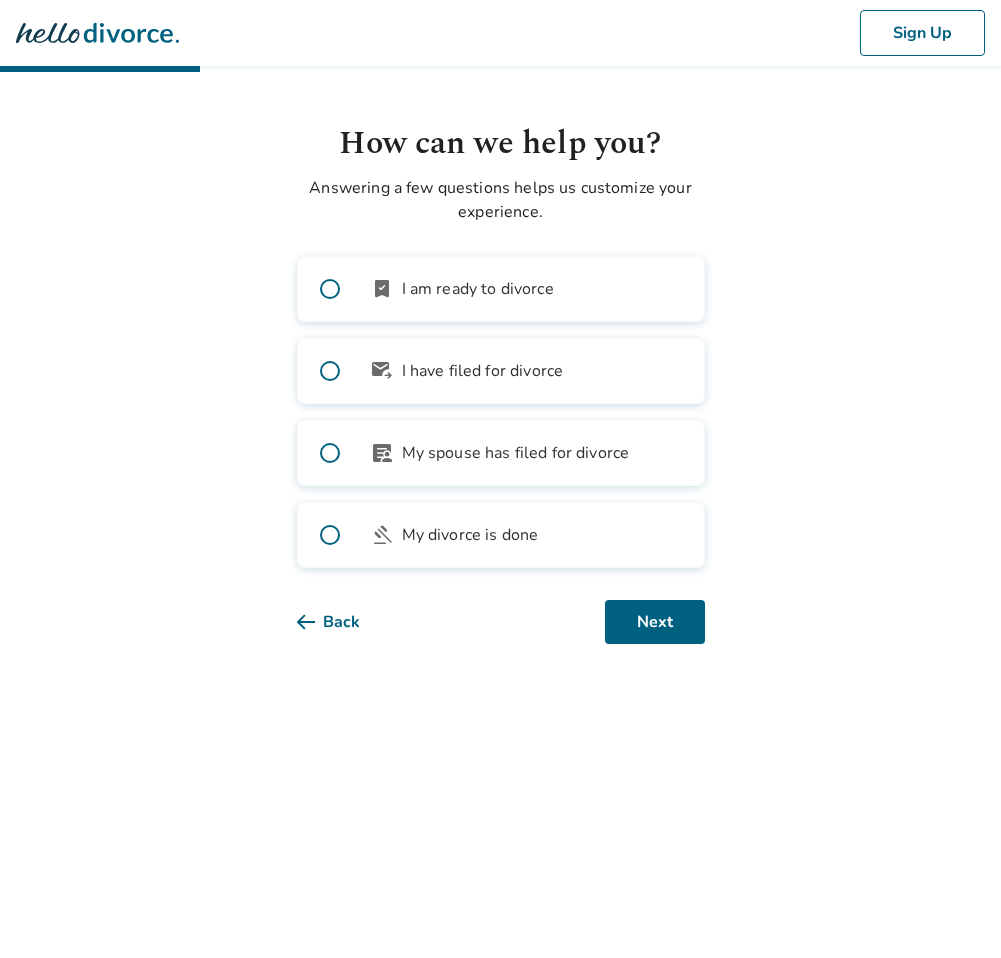 click on "Sign Up How can we help you? Answering a few questions helps us customize your experience. bookmark_check I am ready to divorce outgoing_mail I have filed for divorce article_person My spouse has filed for divorce gavel My divorce is done Back Next" at bounding box center [500, 346] 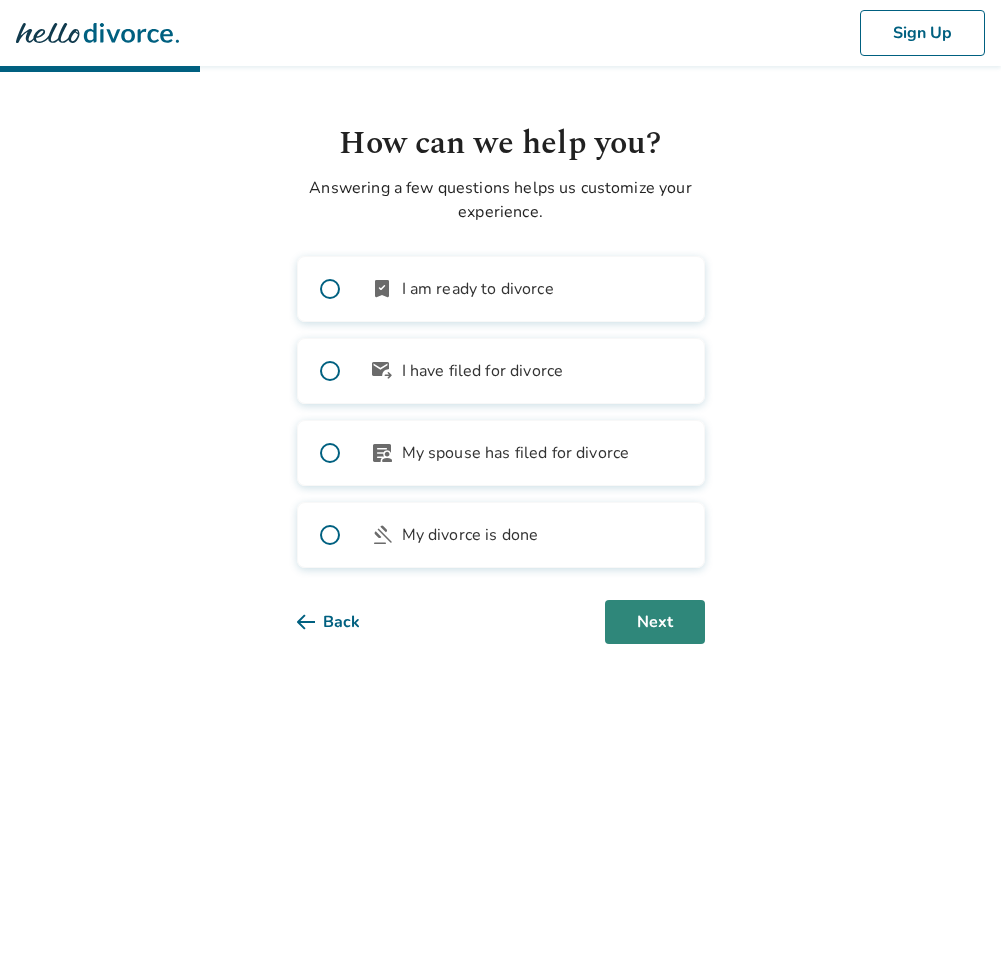 click on "Next" at bounding box center [655, 622] 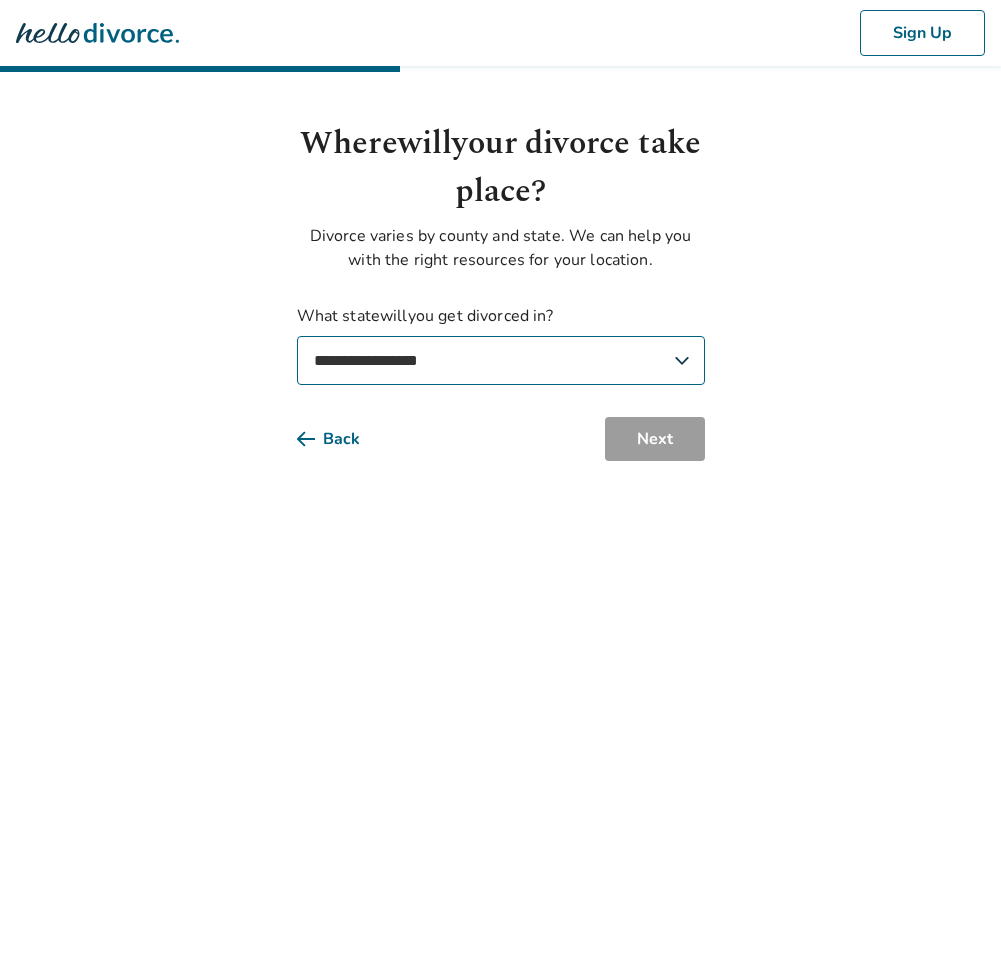 click on "**********" at bounding box center [501, 360] 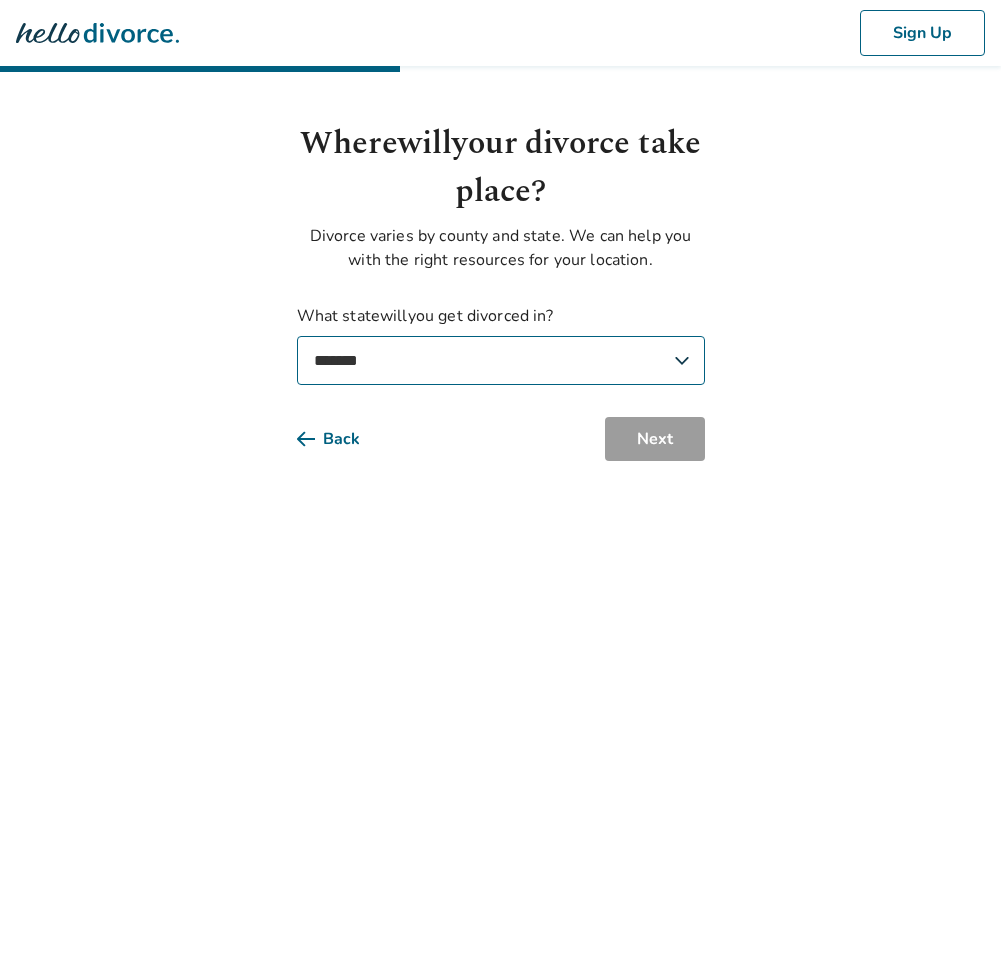 click on "**********" at bounding box center (501, 360) 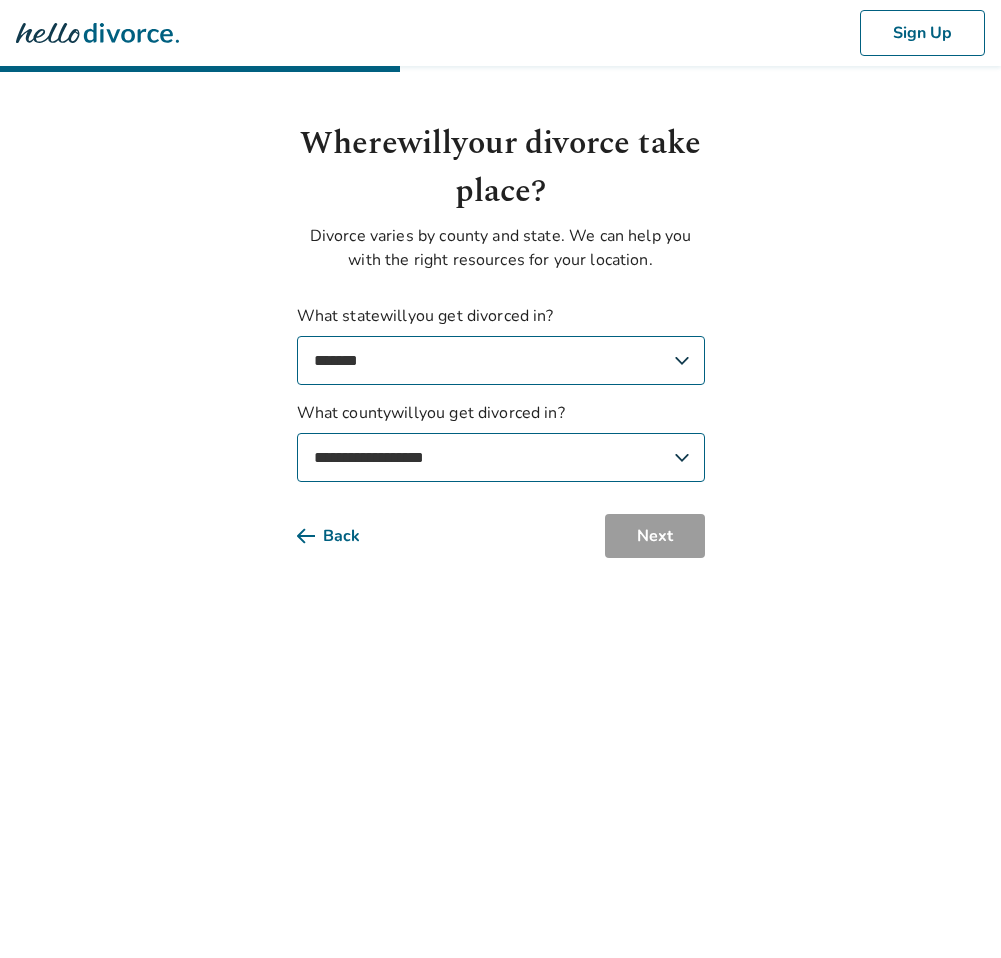 click on "**********" at bounding box center (501, 457) 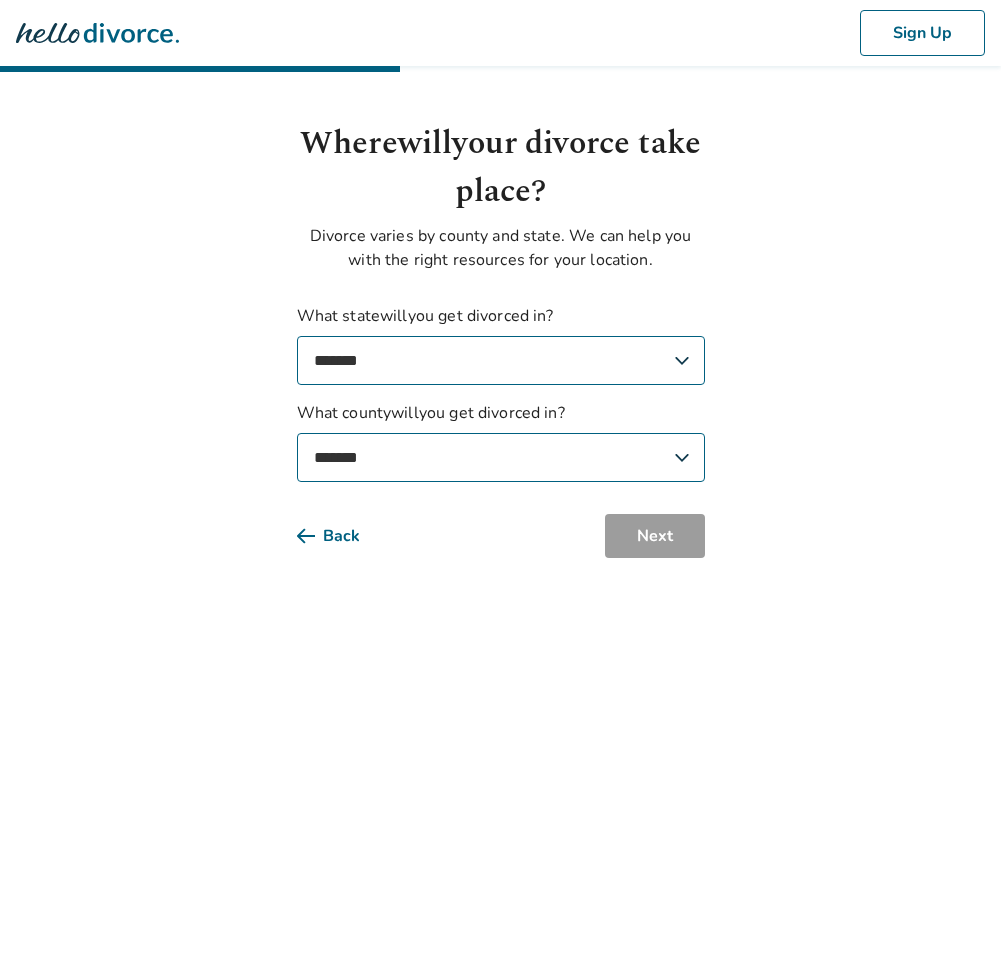 click on "**********" at bounding box center [501, 457] 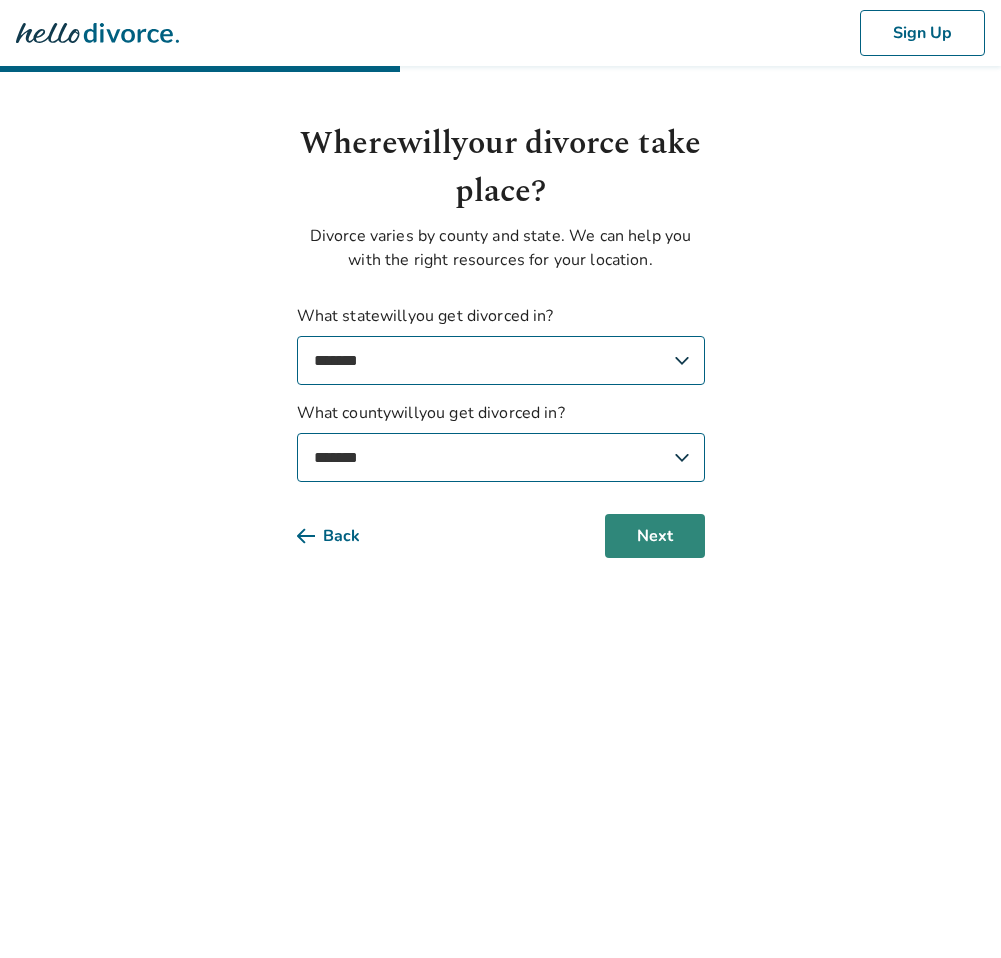 click on "Next" at bounding box center (655, 536) 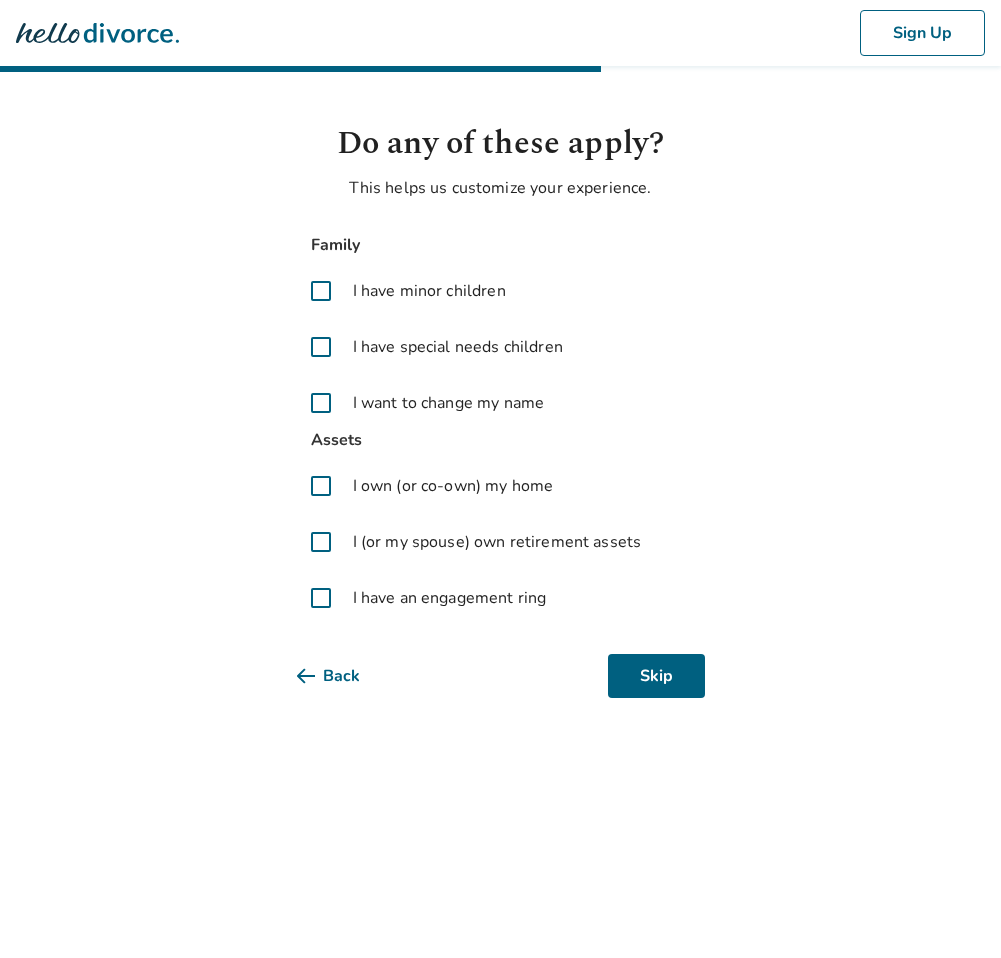 click at bounding box center [321, 291] 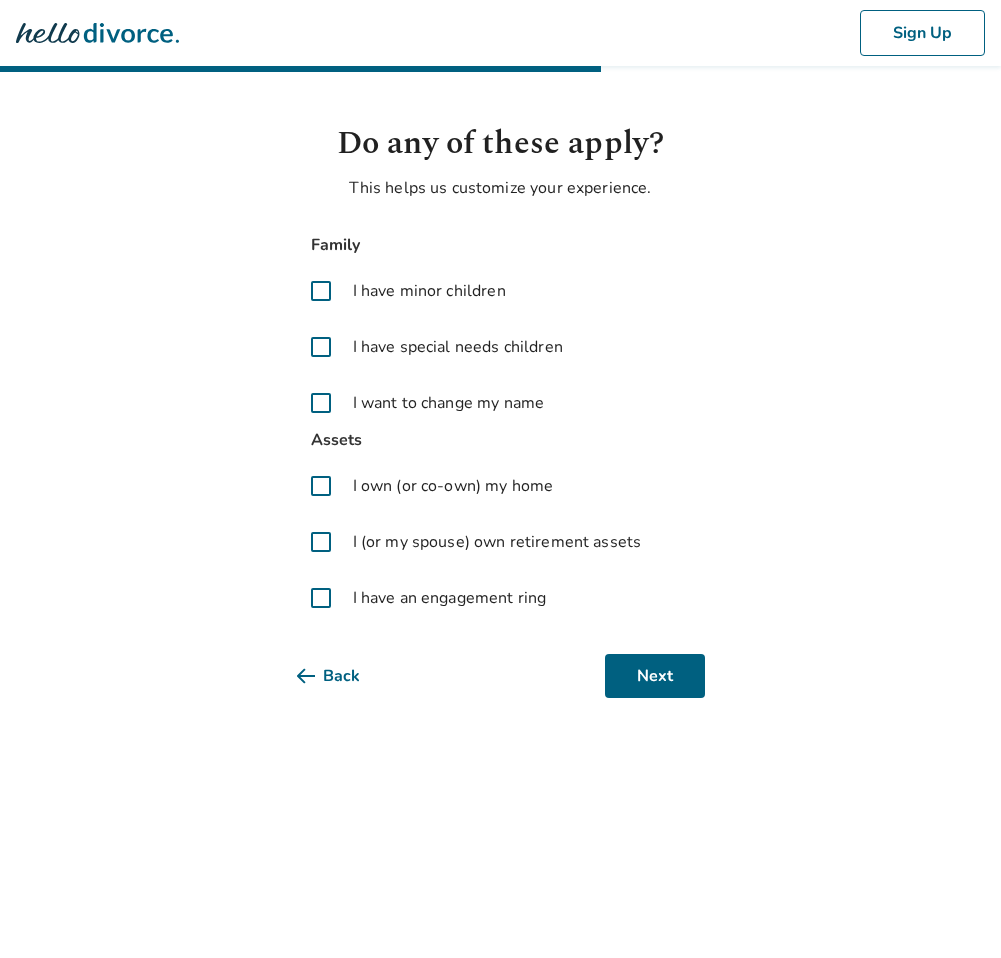 click at bounding box center (321, 403) 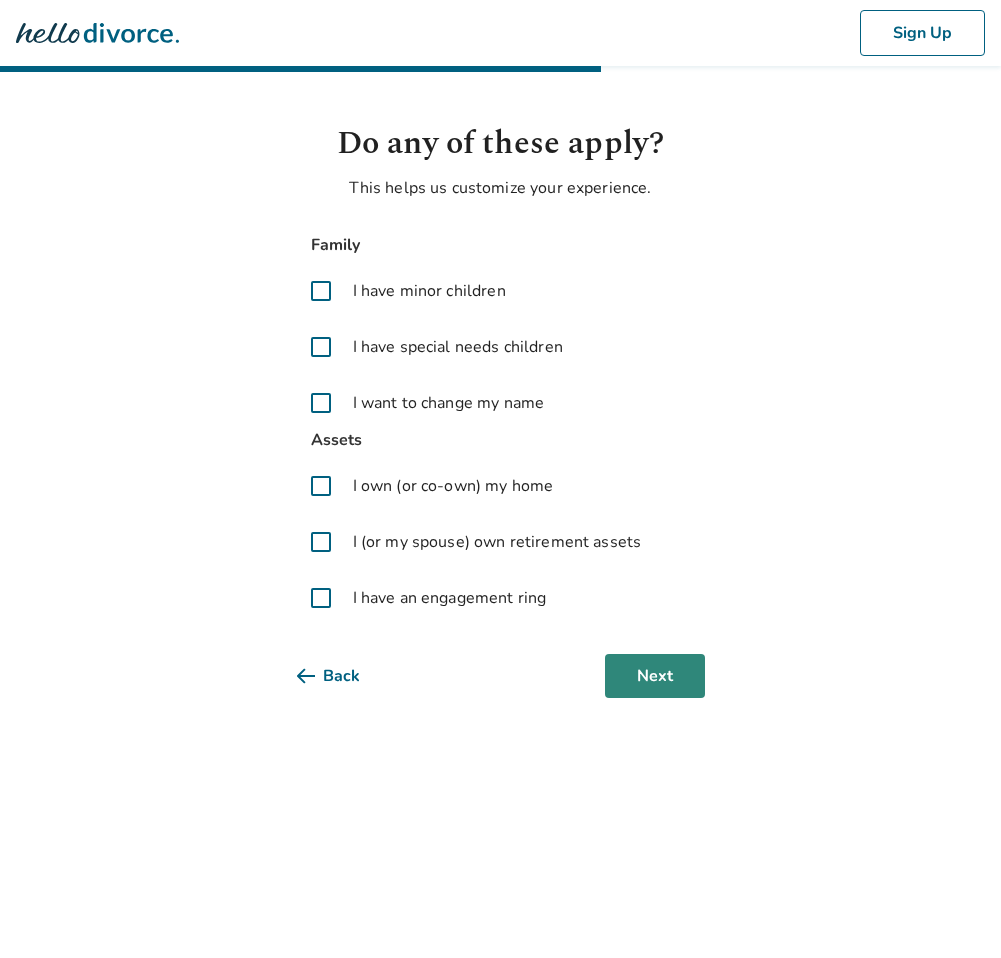click on "Next" at bounding box center (655, 676) 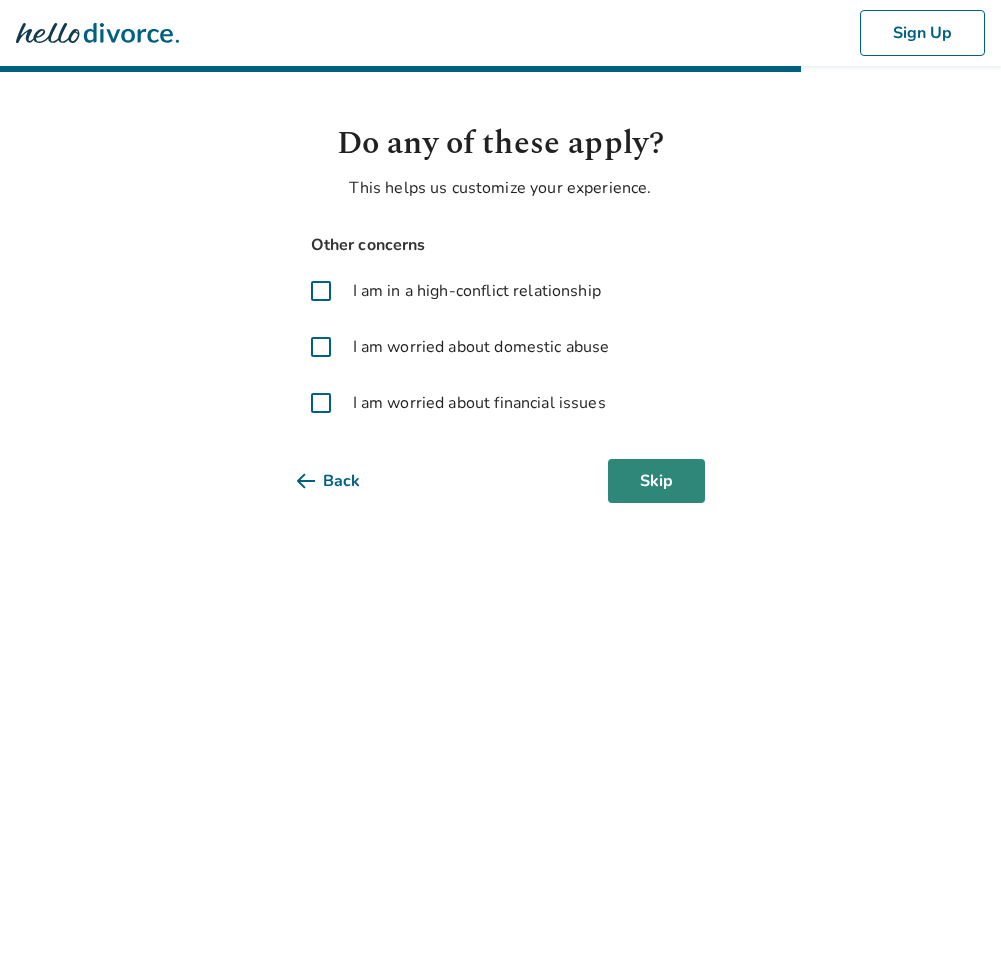 click on "Skip" at bounding box center (656, 481) 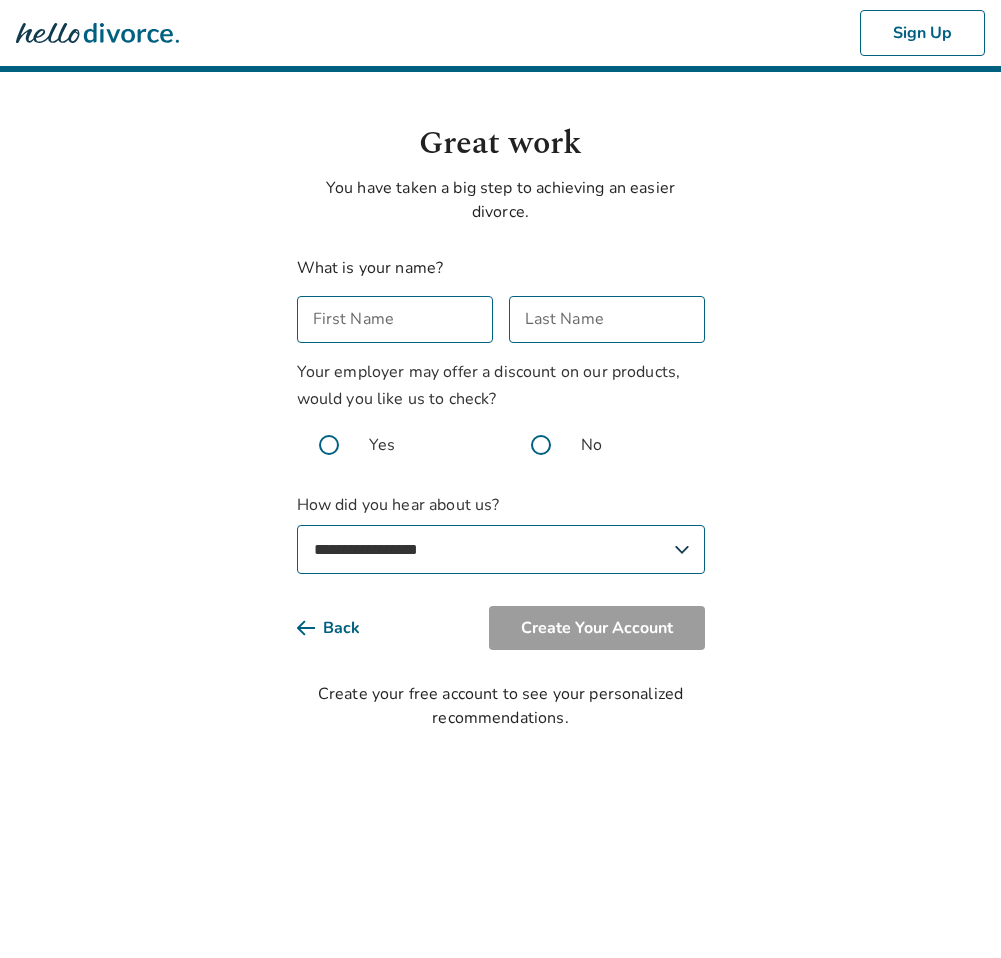 click on "First Name" at bounding box center [395, 319] 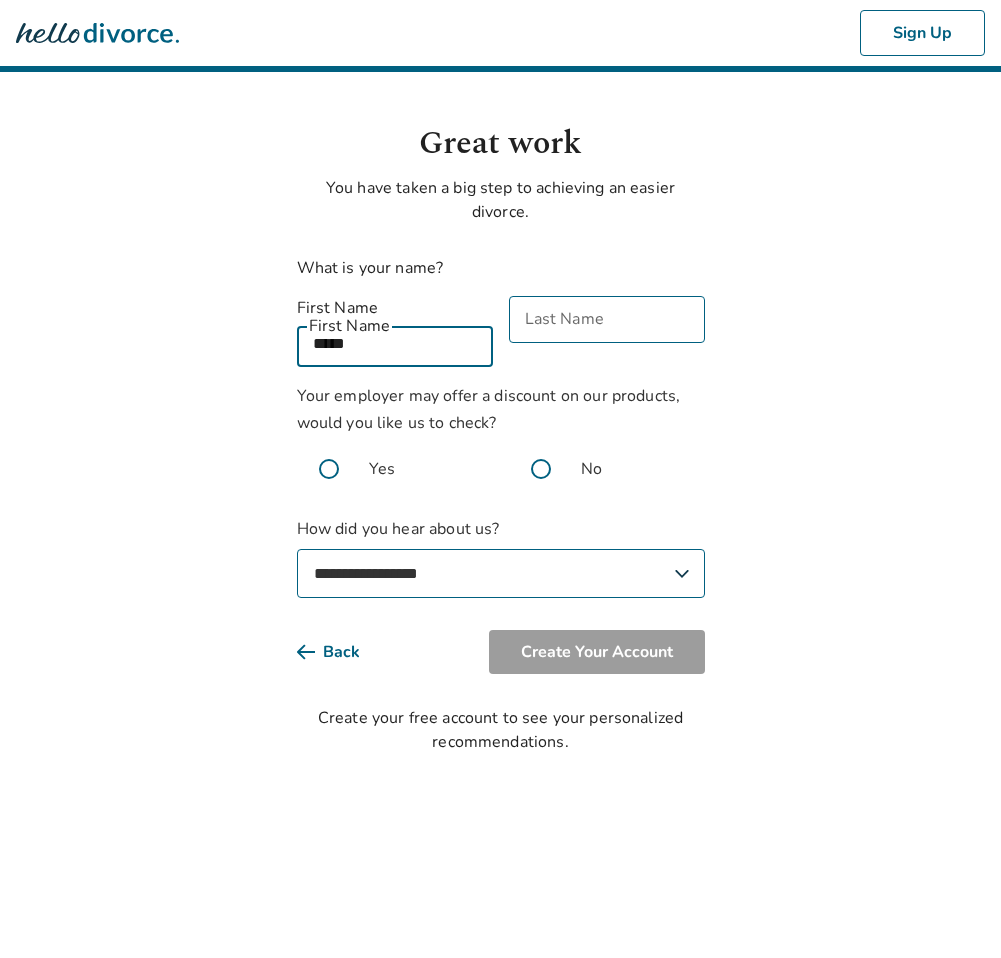 type on "*****" 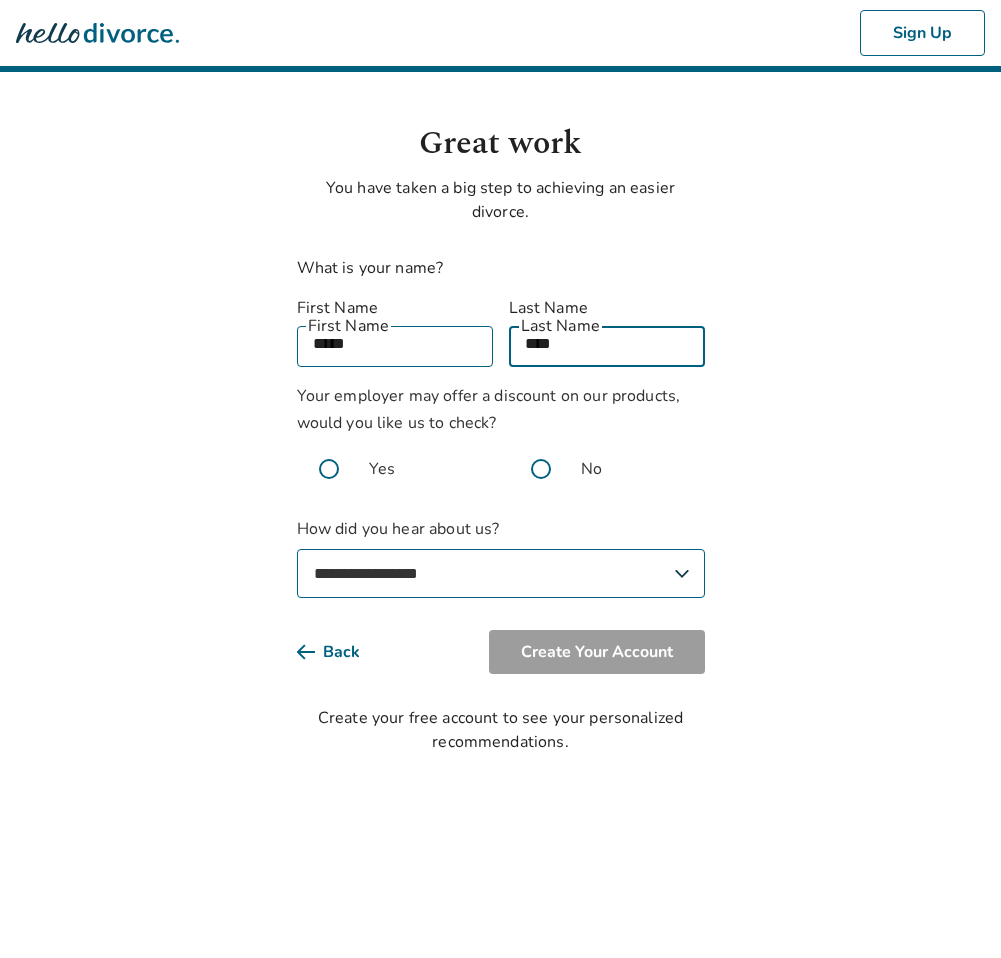 type on "****" 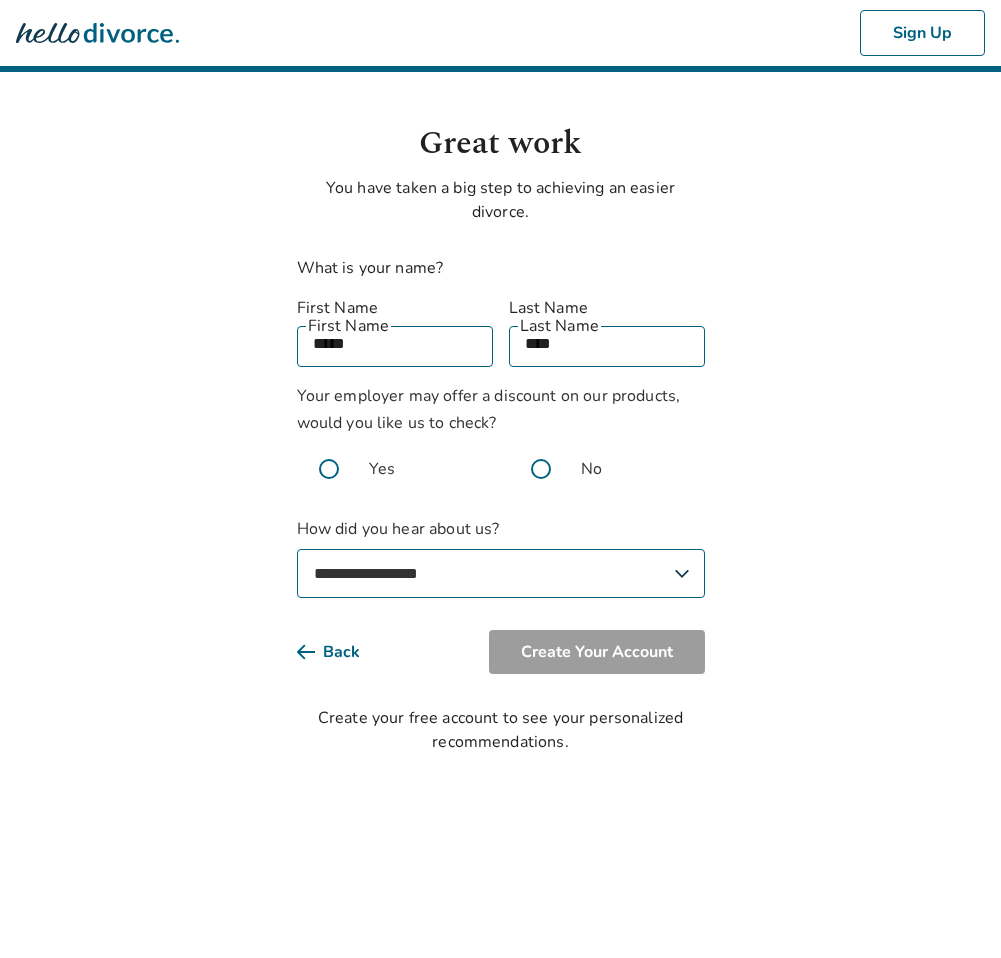 click at bounding box center (329, 469) 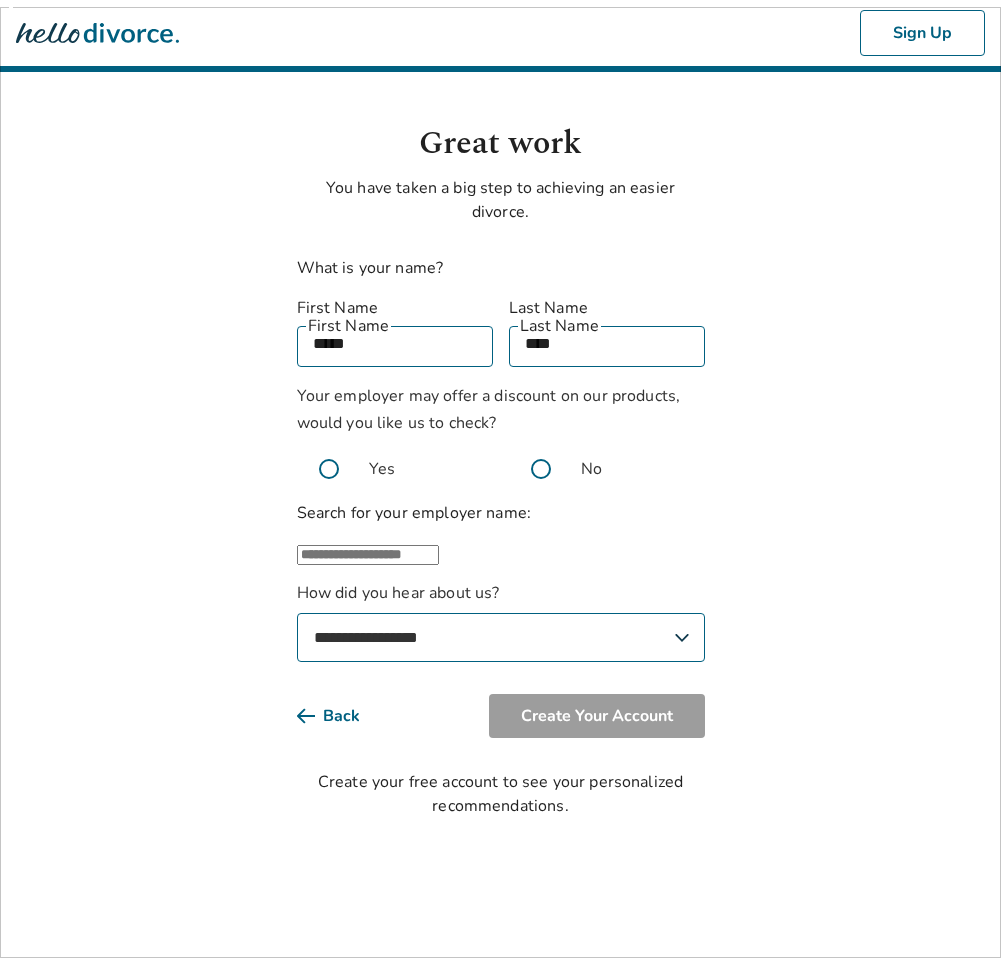 click at bounding box center [368, 555] 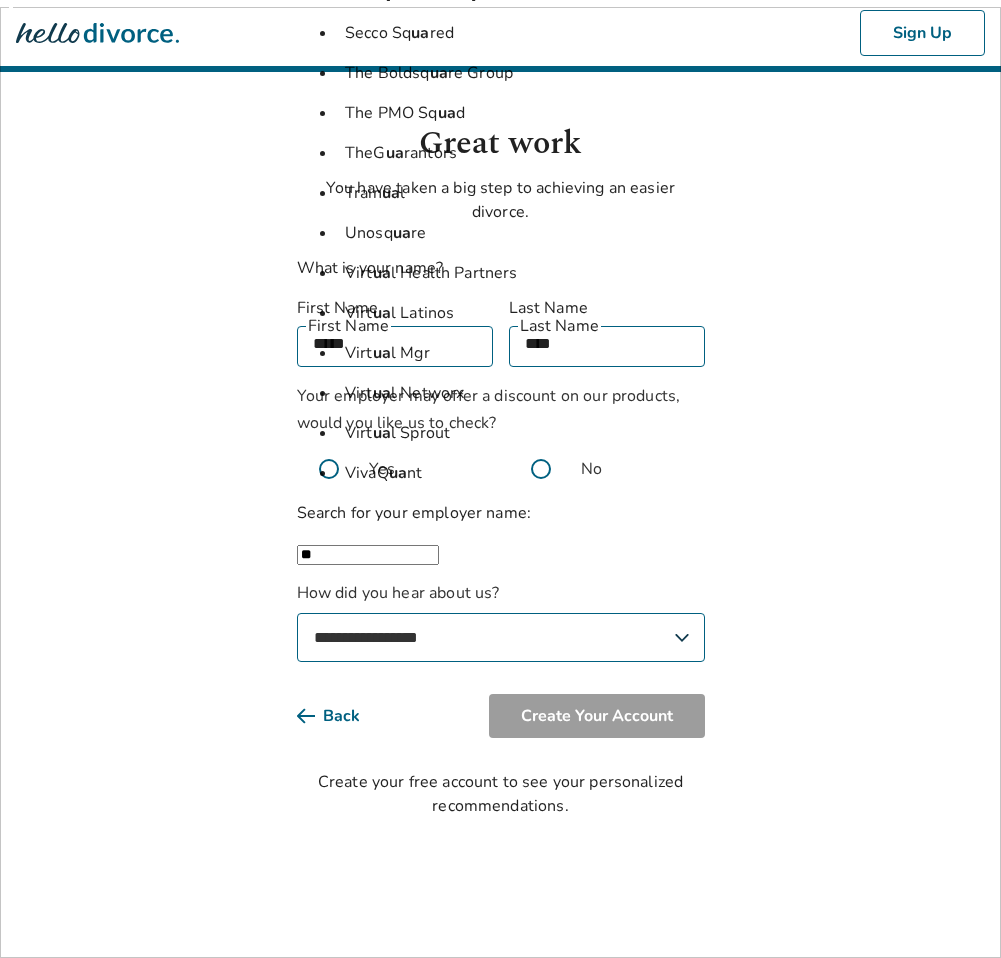 type on "*" 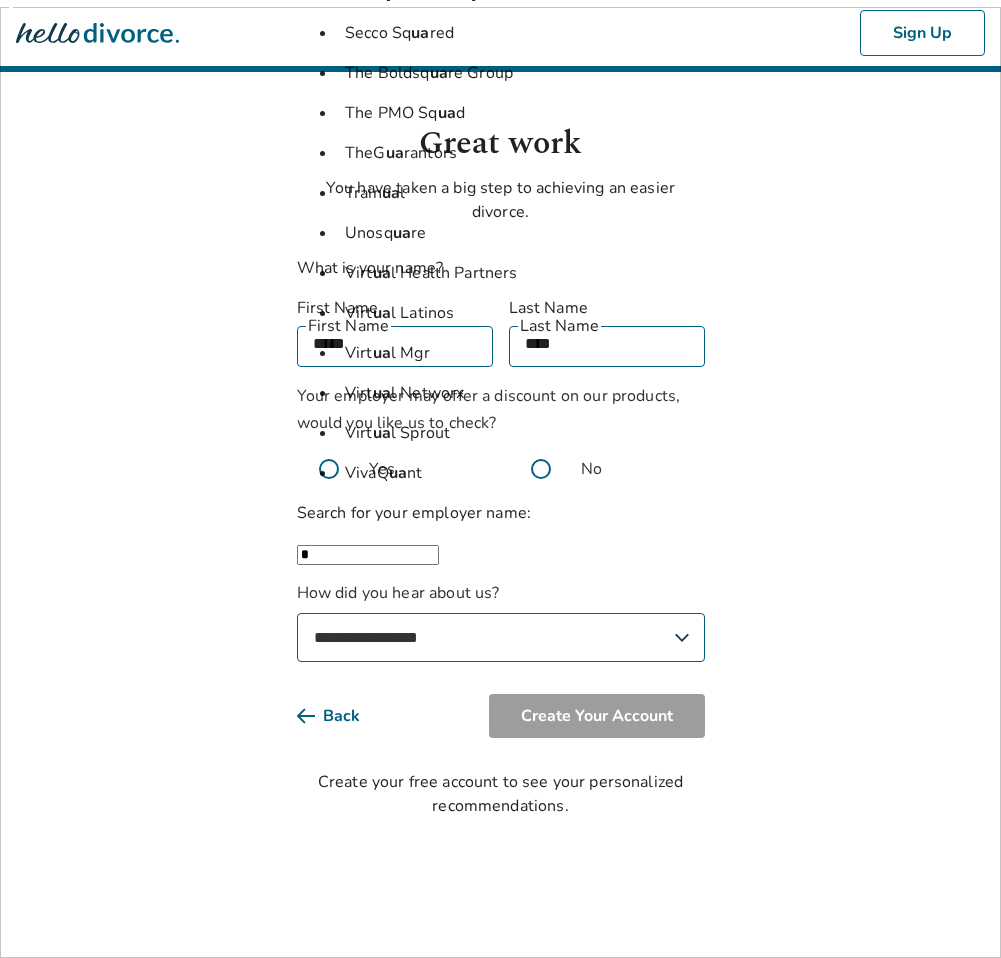 type 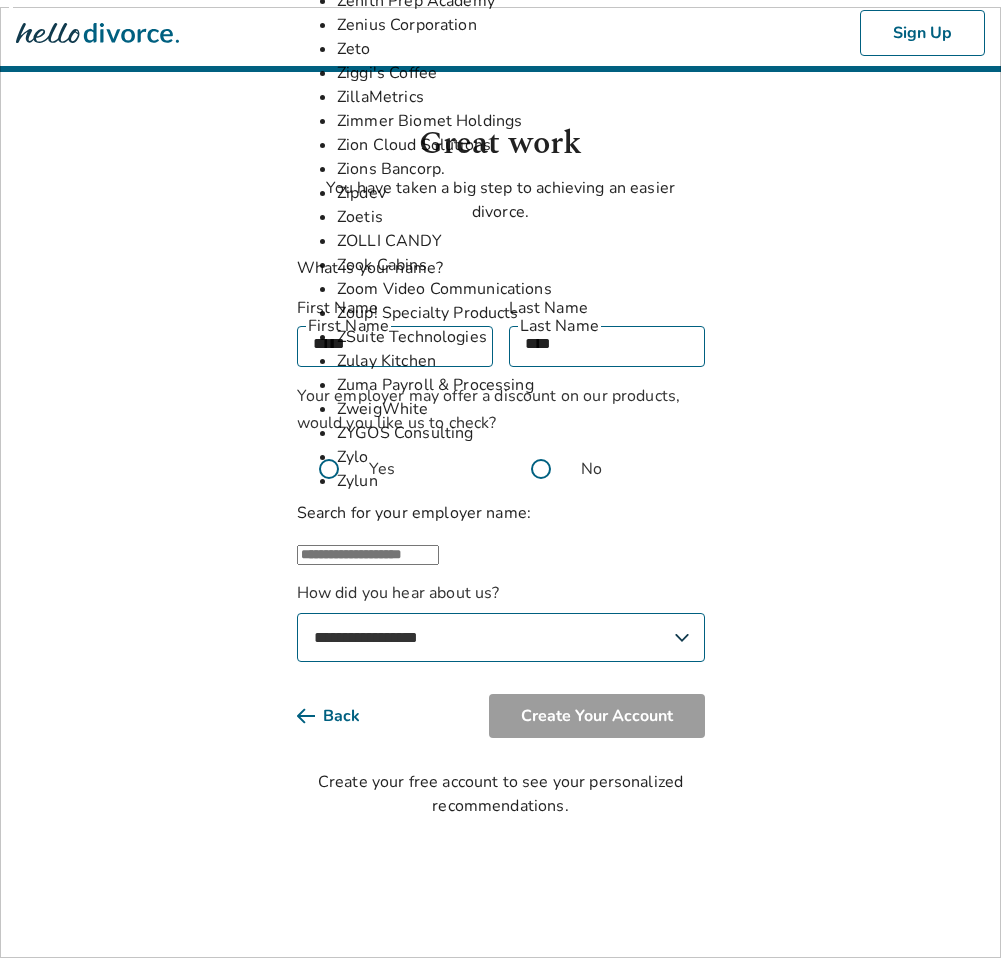 click at bounding box center (368, 555) 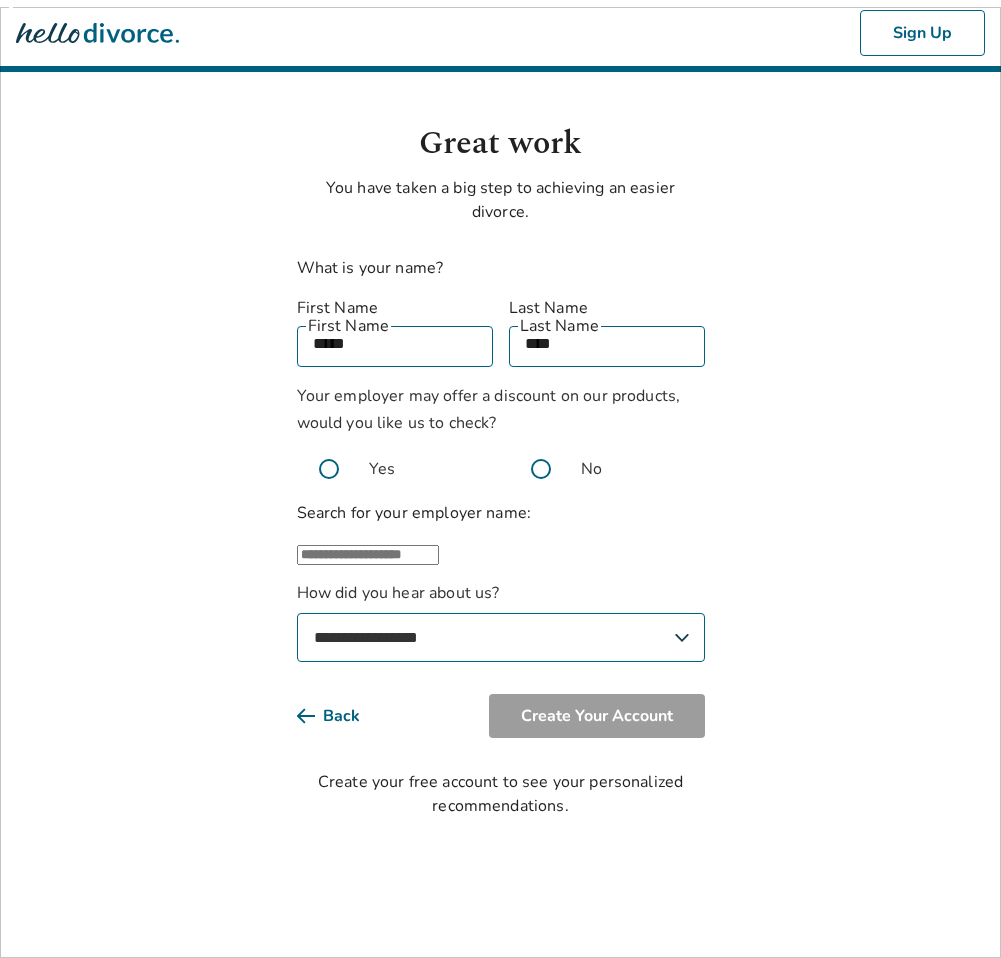 click at bounding box center (541, 469) 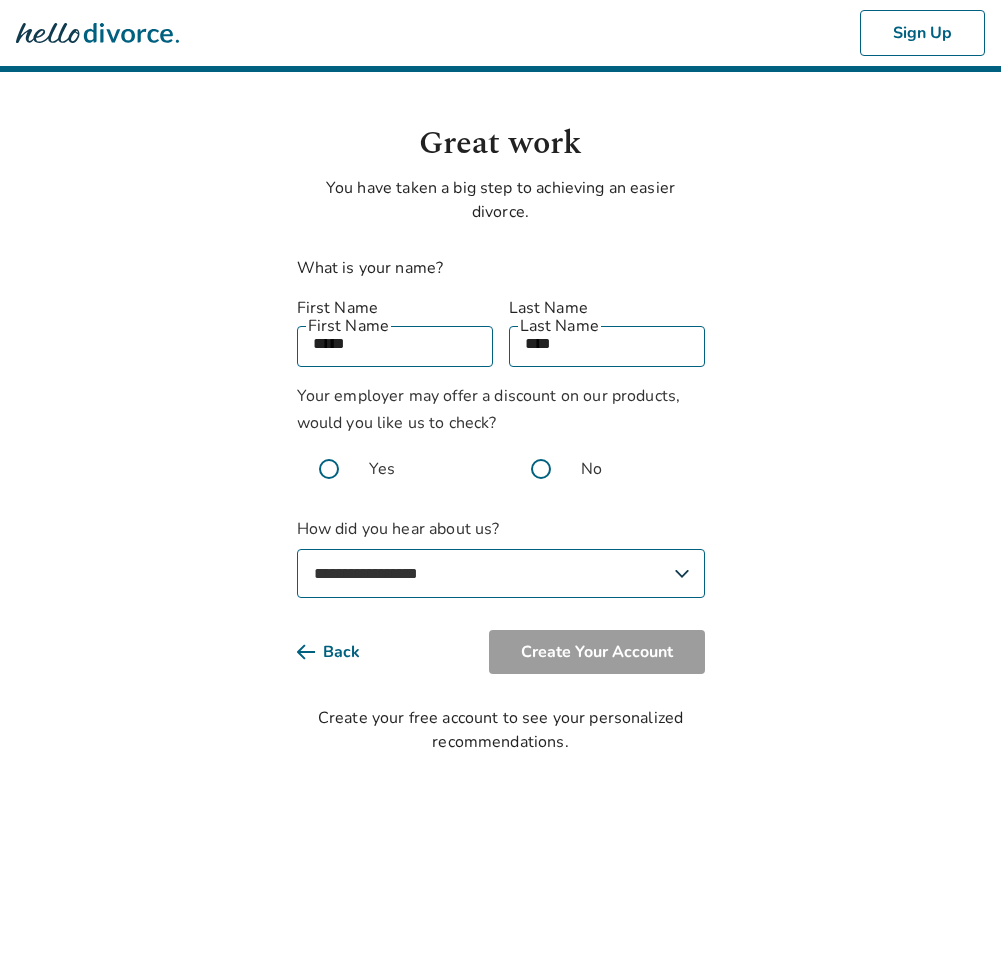 click on "**********" at bounding box center (501, 573) 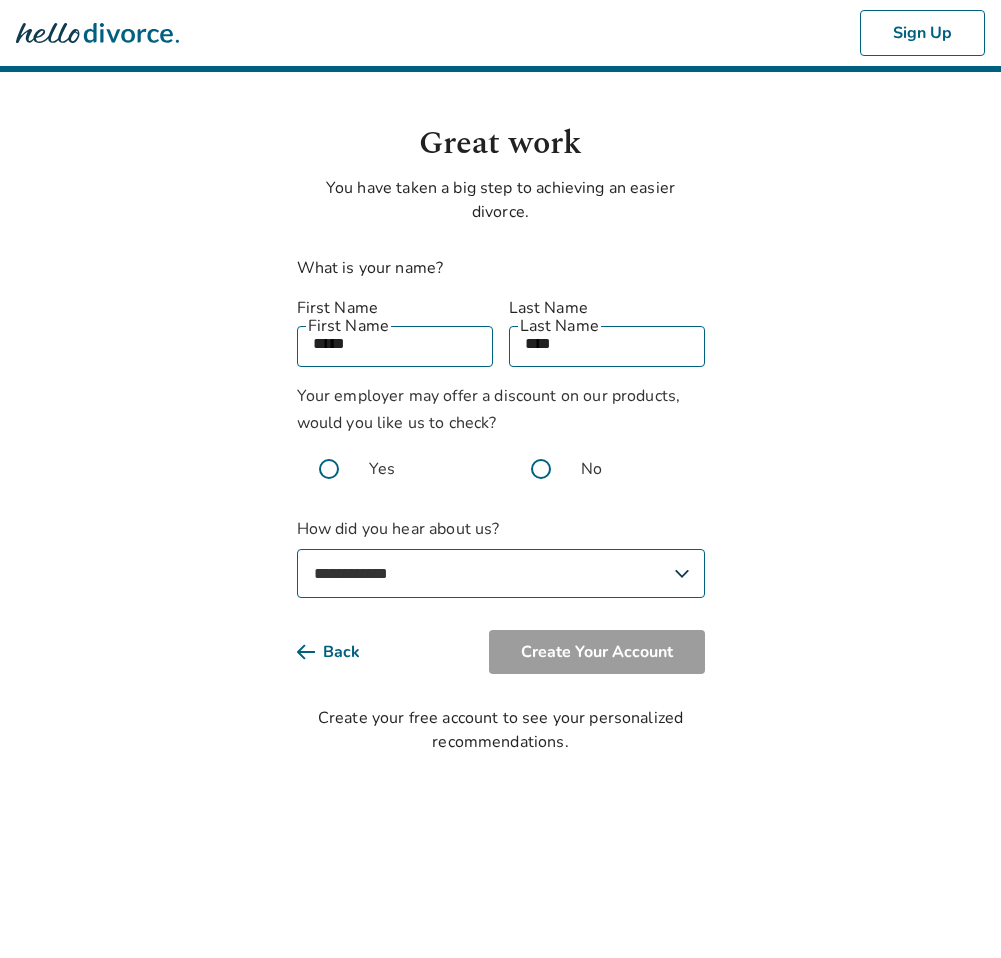 click on "**********" at bounding box center (501, 573) 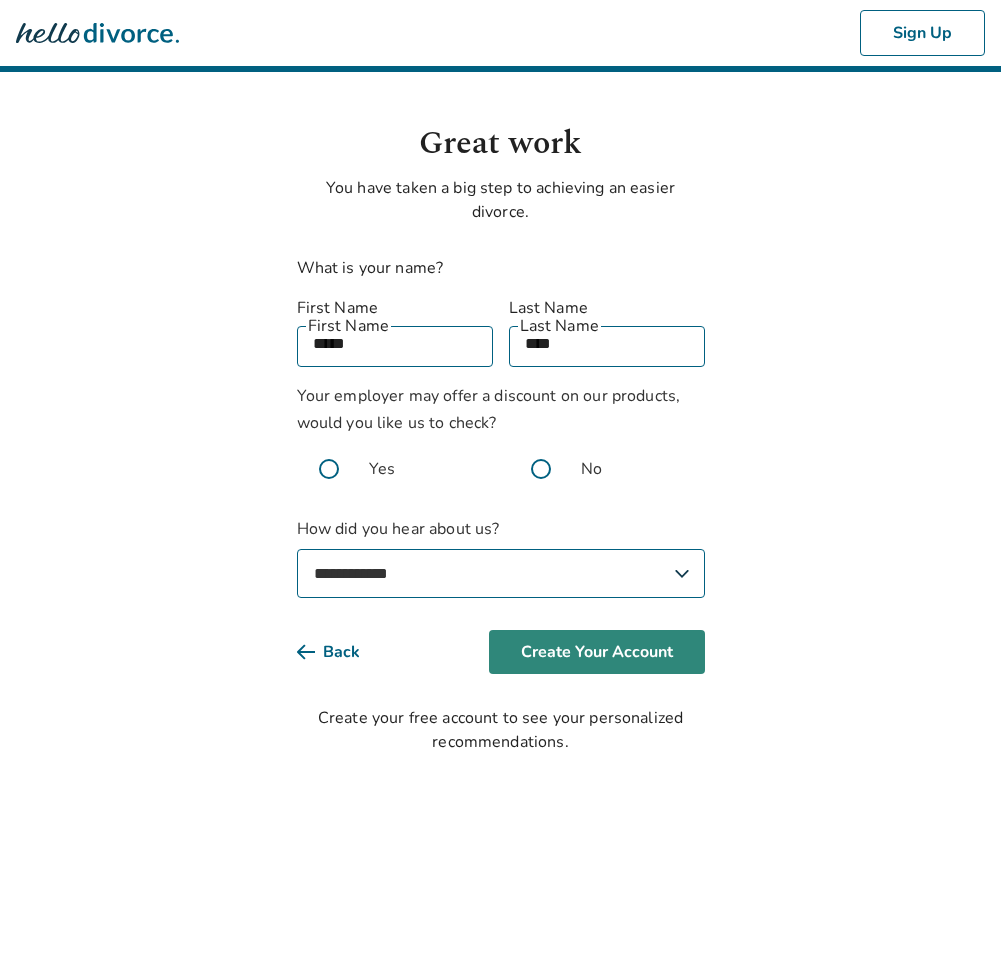 click on "Create Your Account" at bounding box center (597, 652) 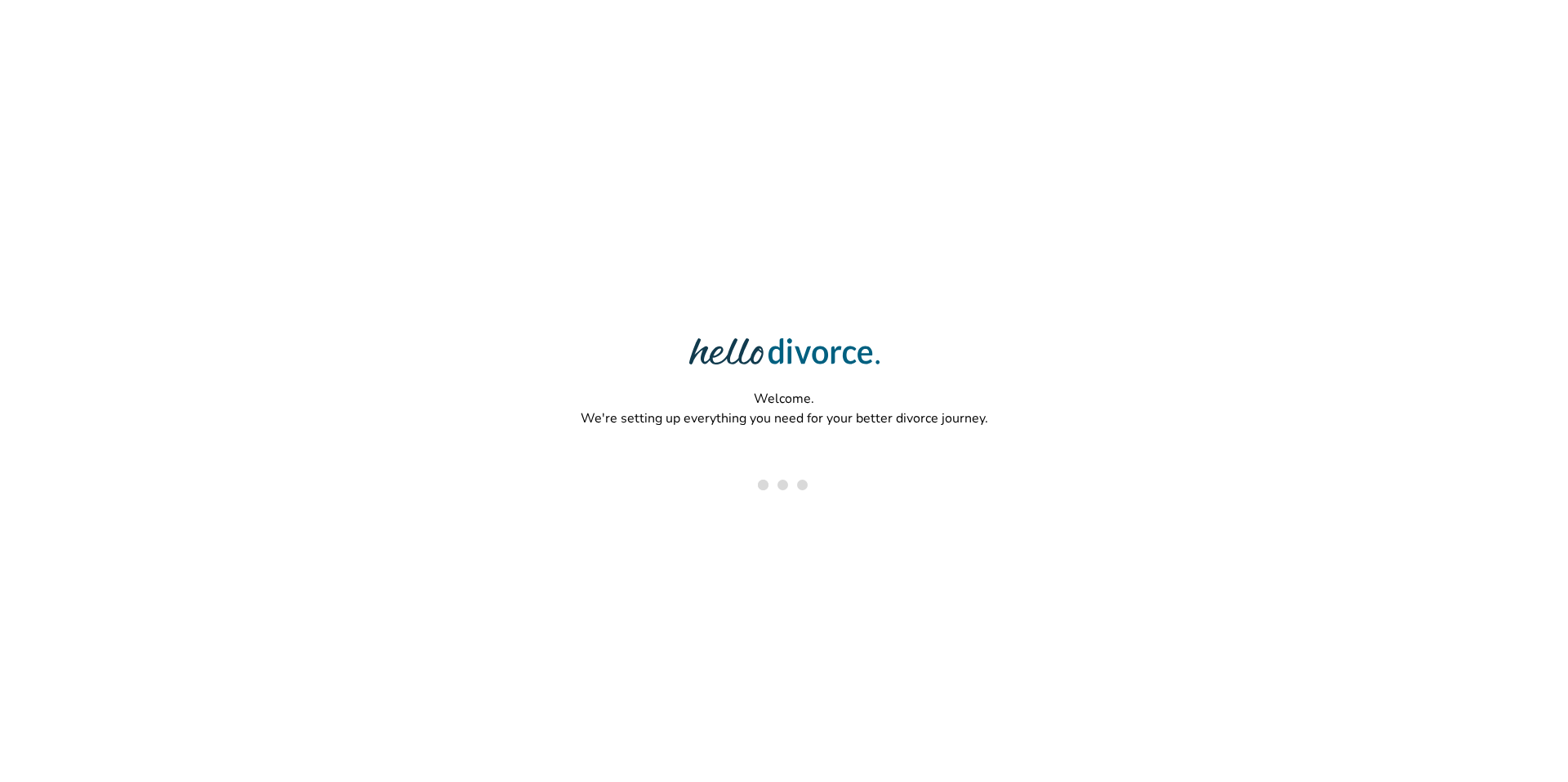 scroll, scrollTop: 0, scrollLeft: 0, axis: both 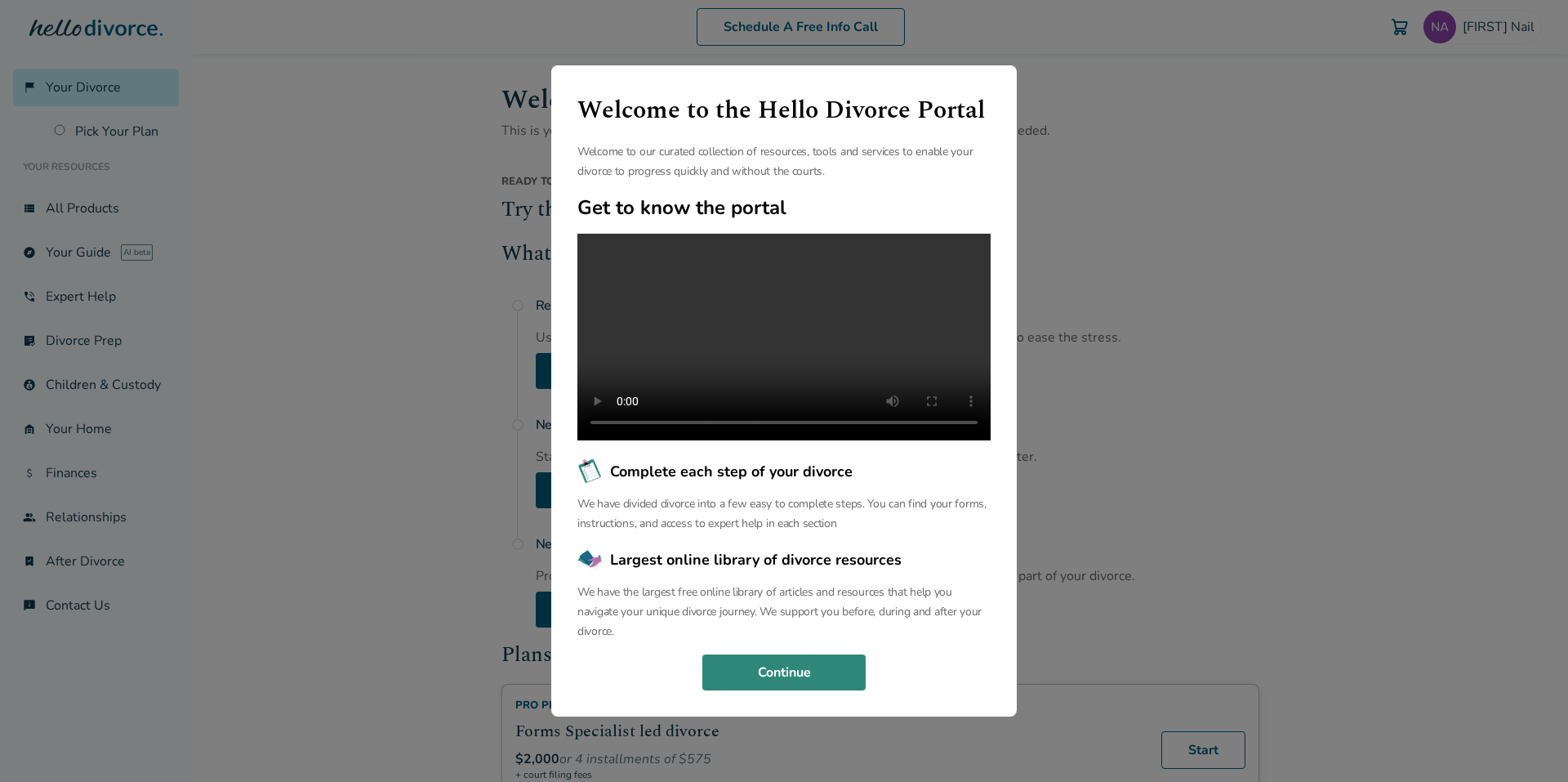 click on "Continue" at bounding box center [784, 673] 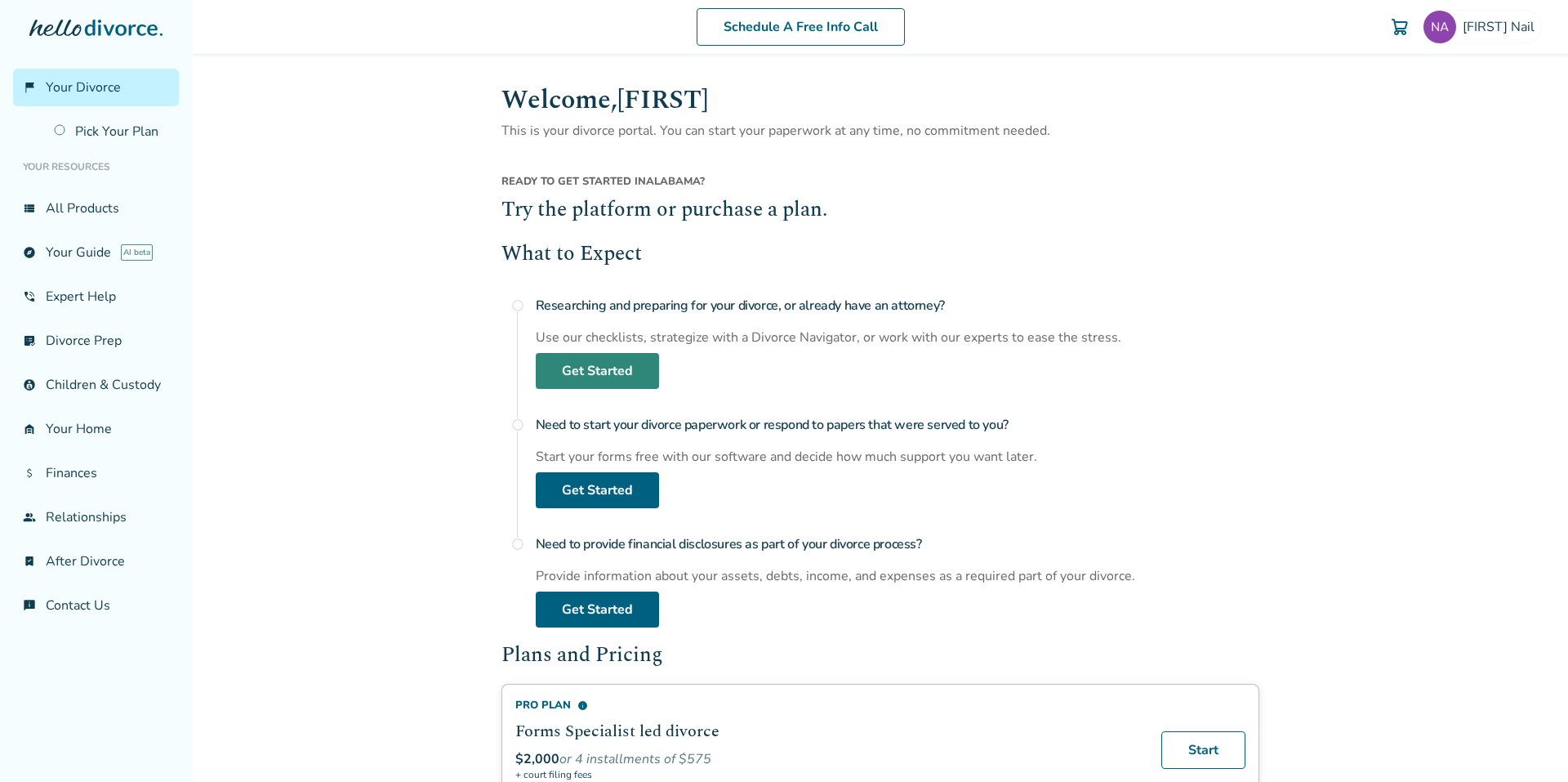 click on "Get Started" at bounding box center [597, 371] 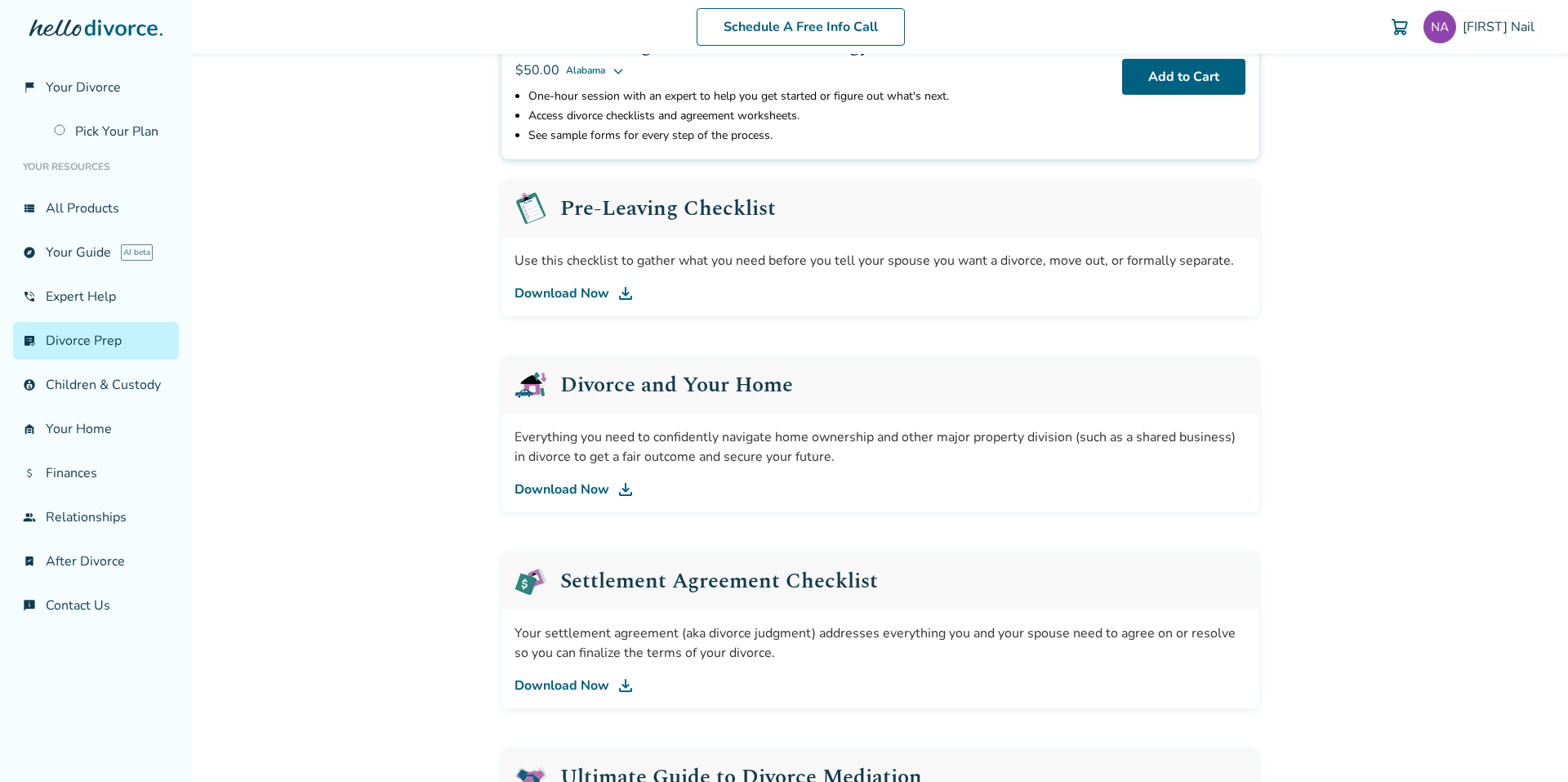 scroll, scrollTop: 163, scrollLeft: 0, axis: vertical 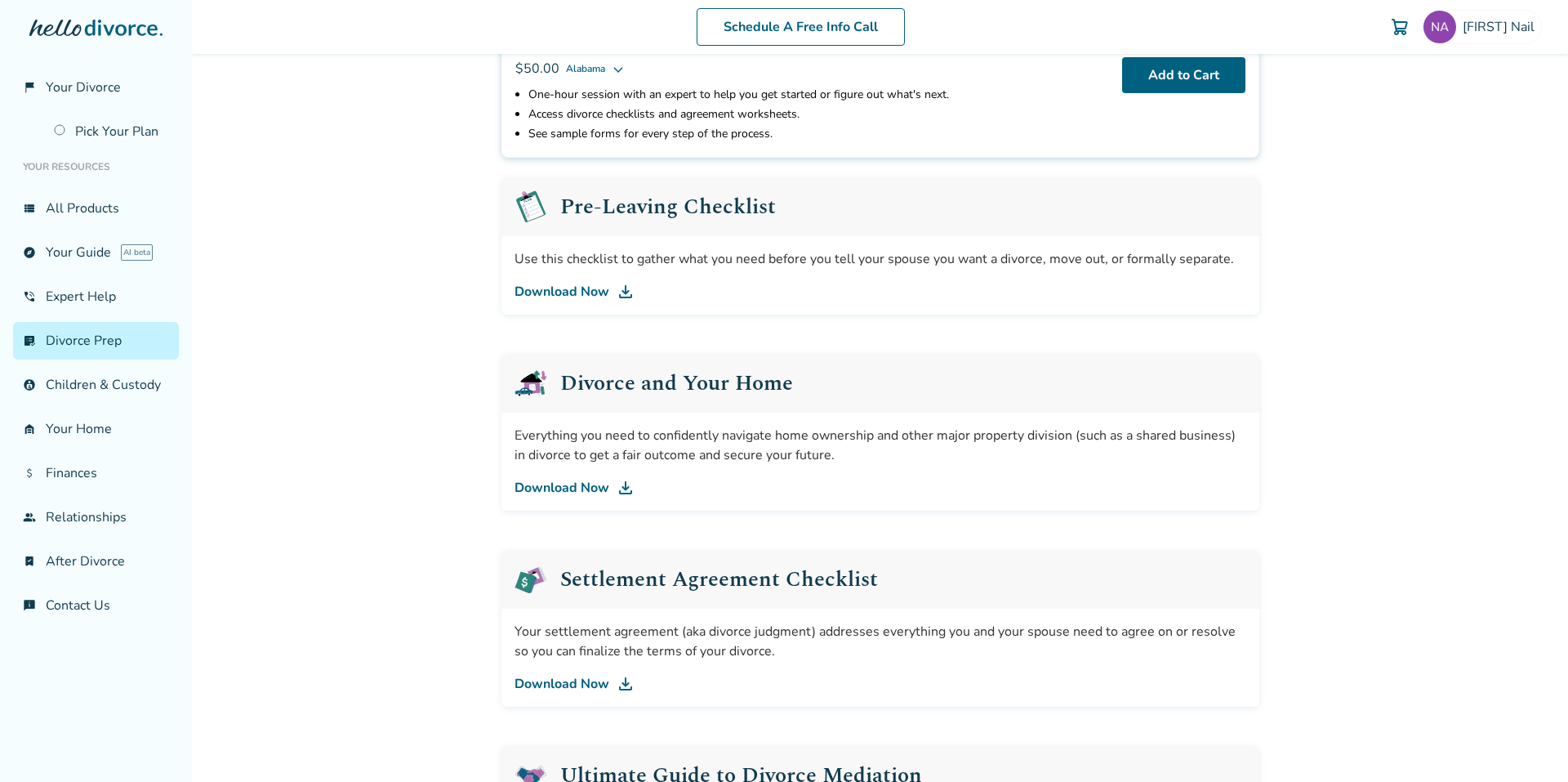 click on "Download Now" at bounding box center (880, 488) 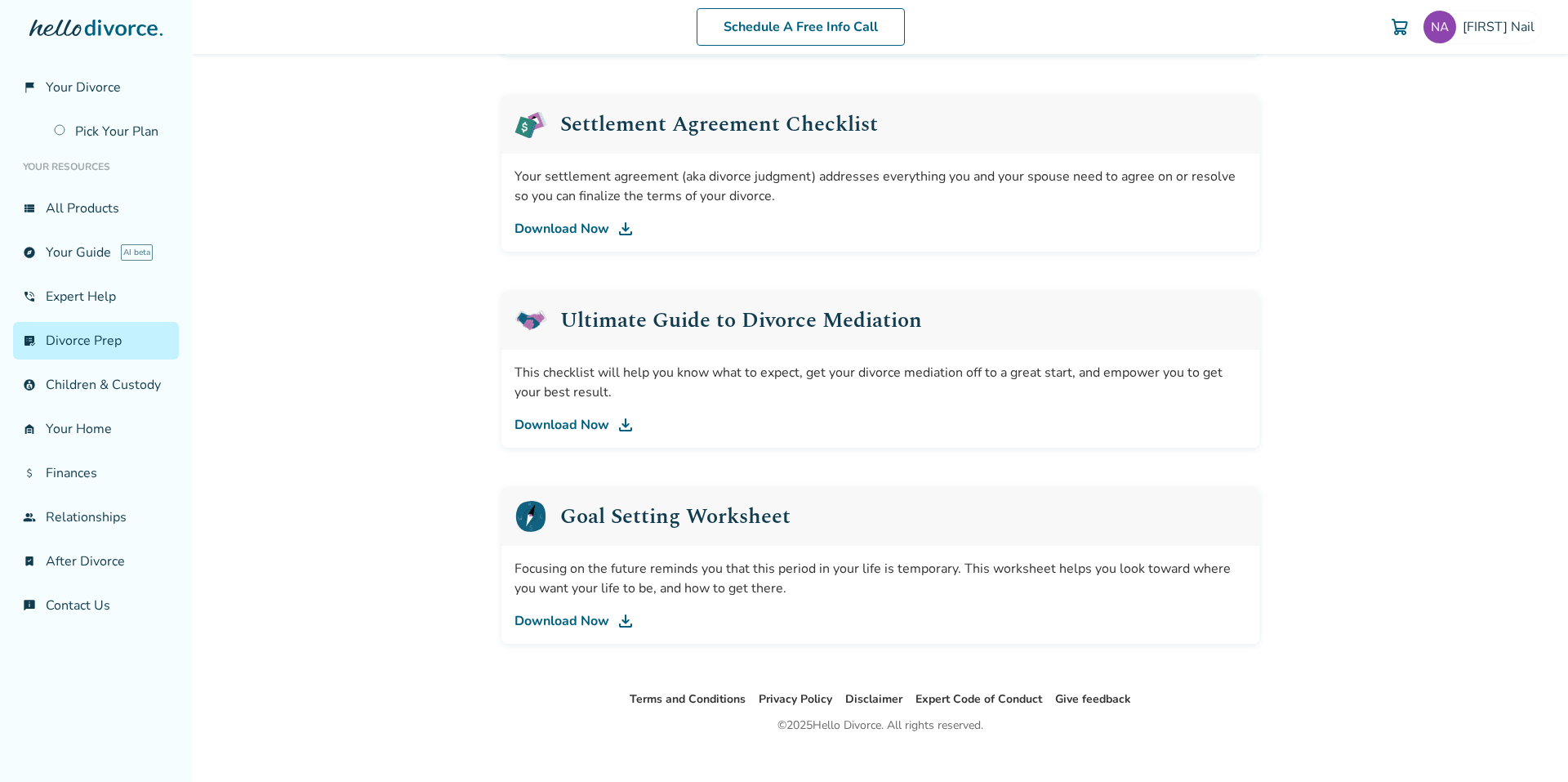 scroll, scrollTop: 641, scrollLeft: 0, axis: vertical 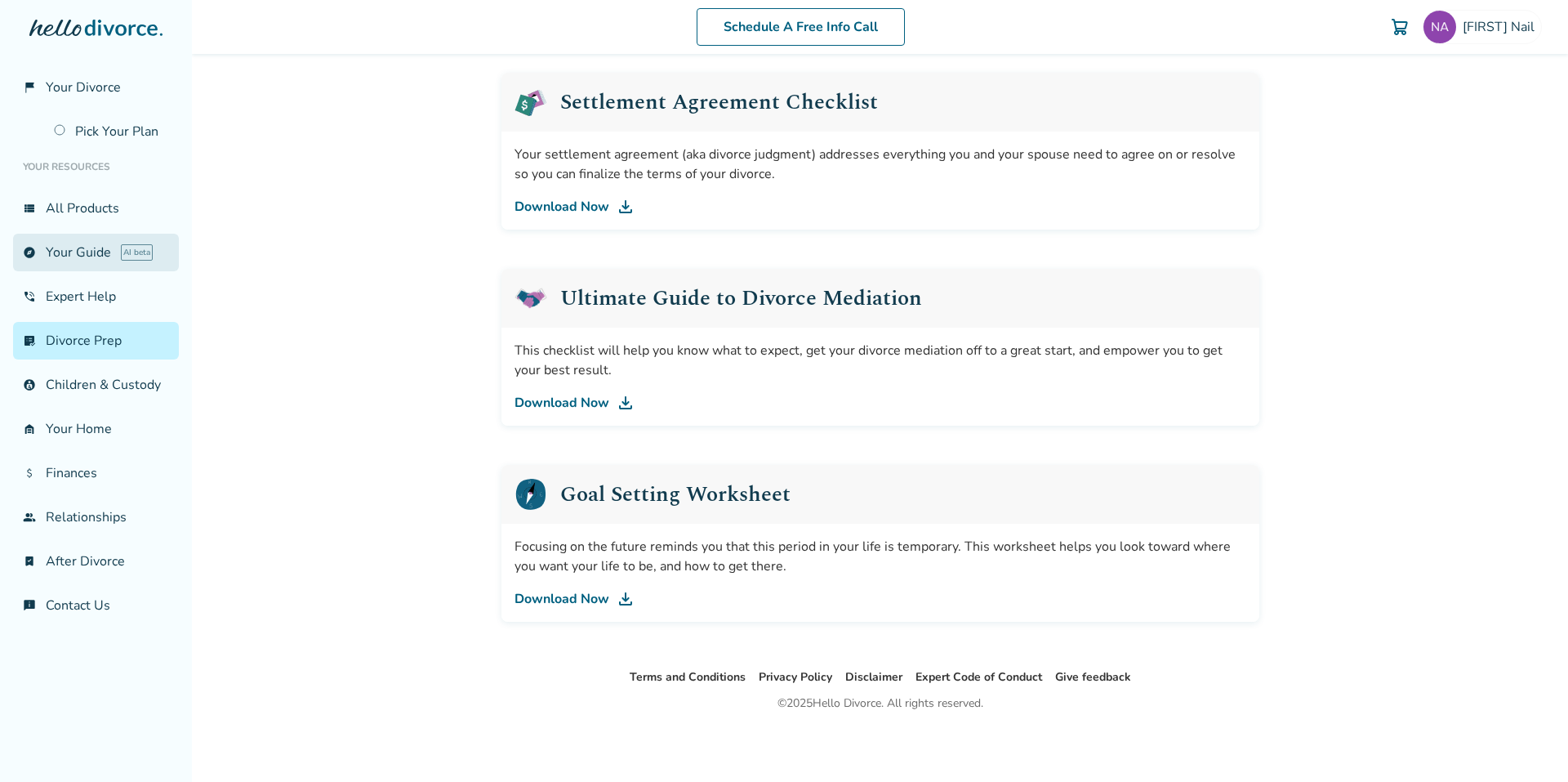 click on "explore Your Guide AI beta" at bounding box center [96, 252] 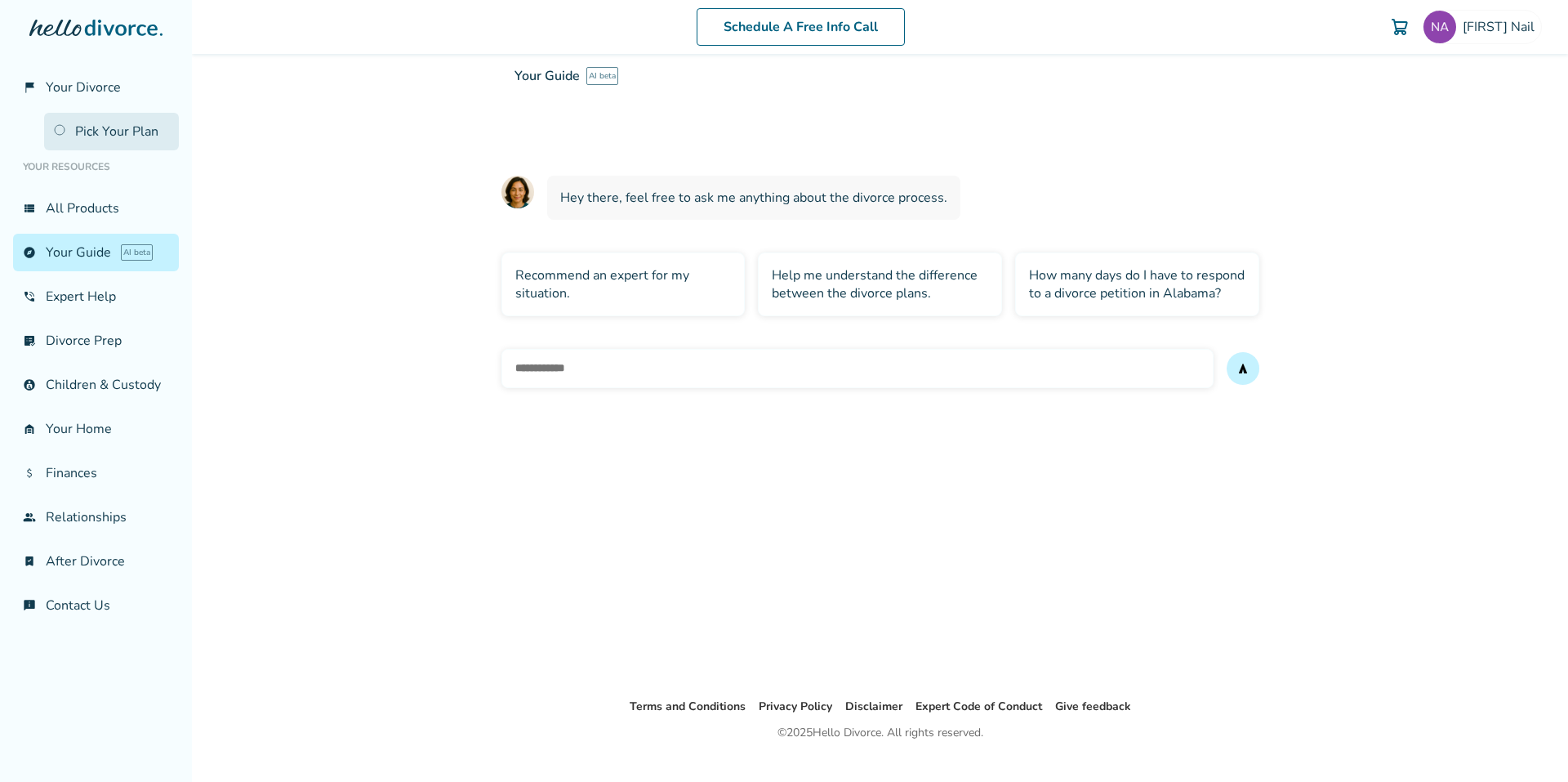click on "Pick Your Plan" at bounding box center (111, 132) 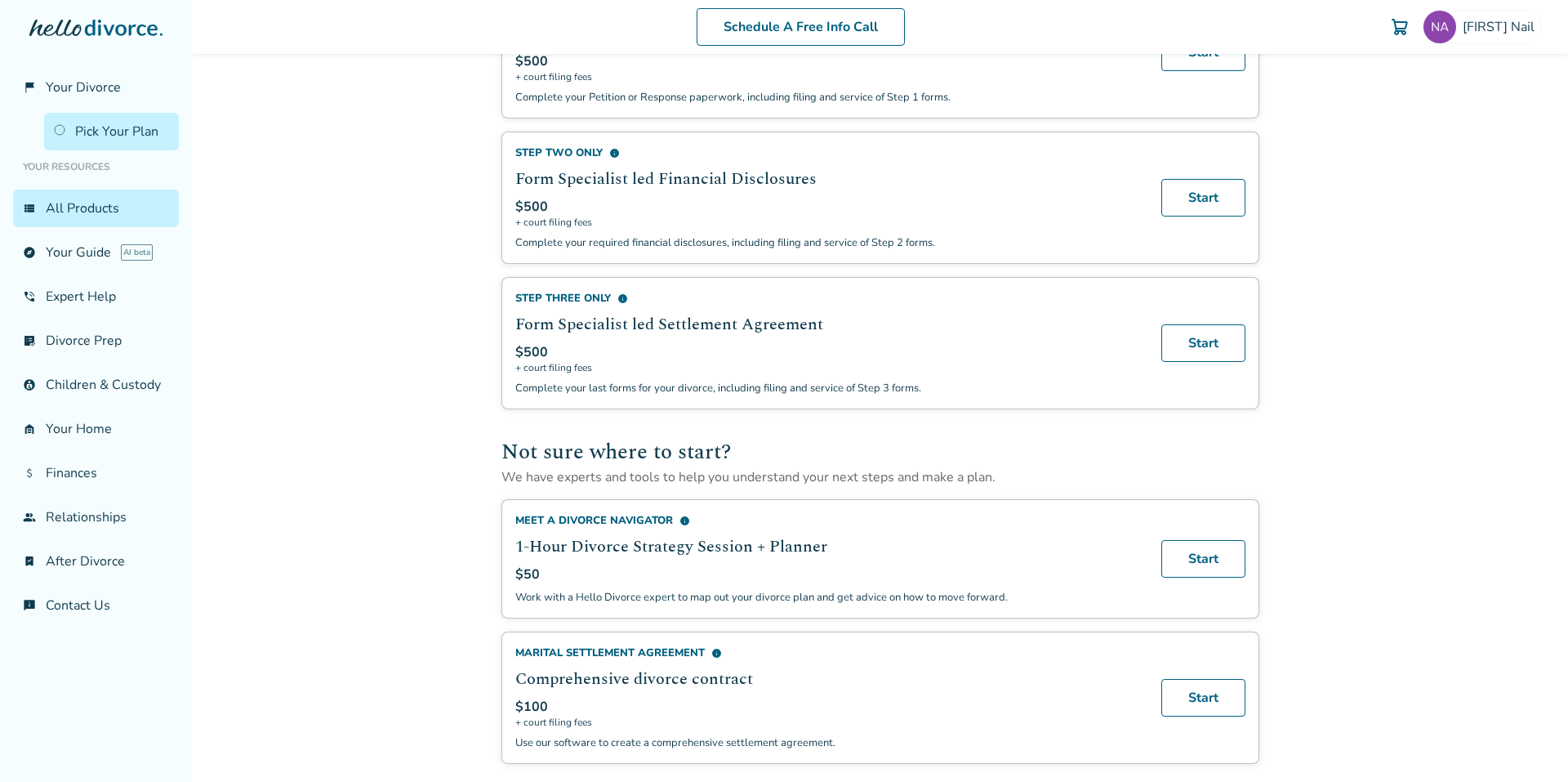 scroll, scrollTop: 652, scrollLeft: 0, axis: vertical 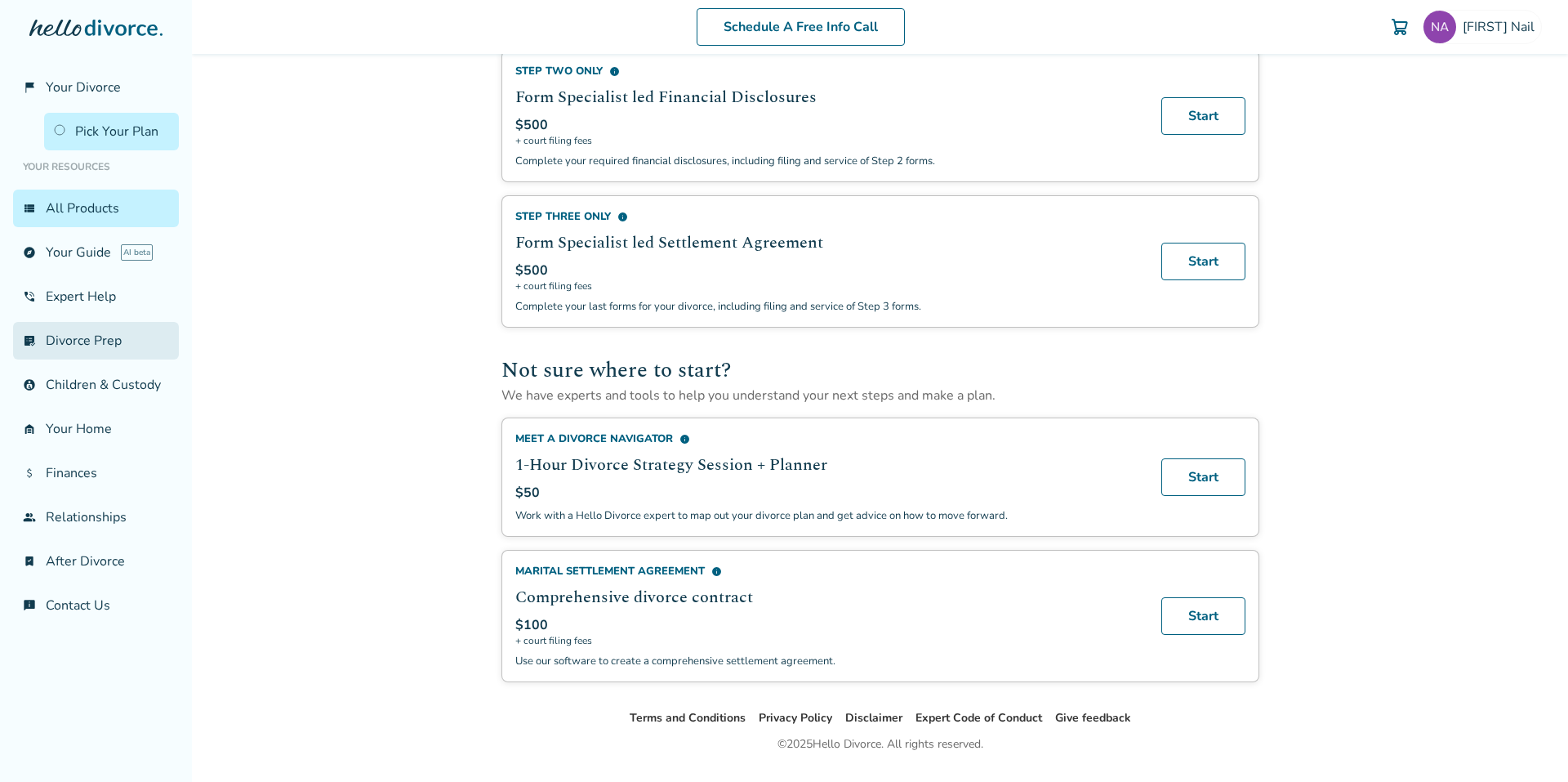 click on "list_alt_check Divorce Prep" at bounding box center [96, 341] 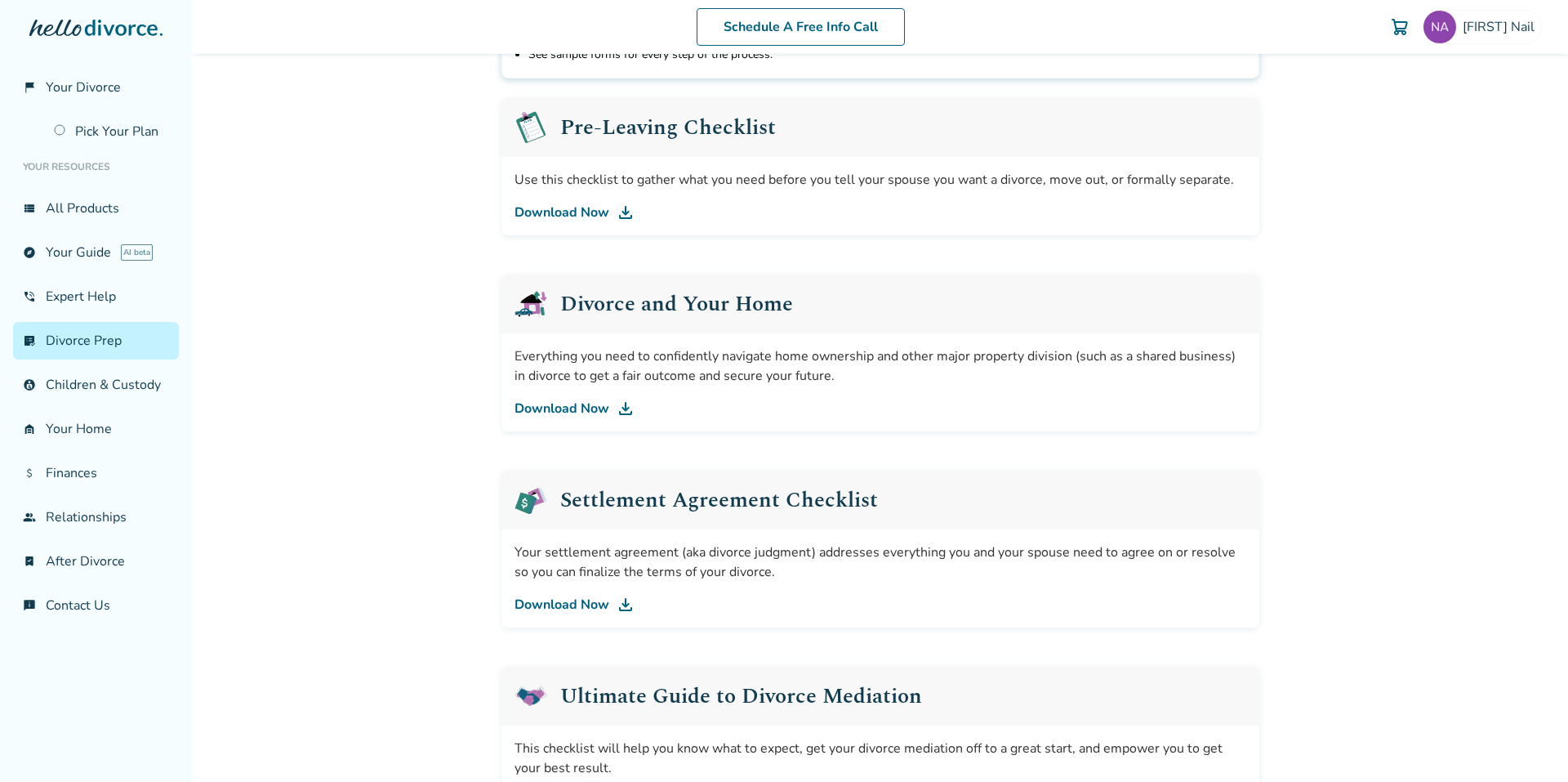 scroll, scrollTop: 244, scrollLeft: 0, axis: vertical 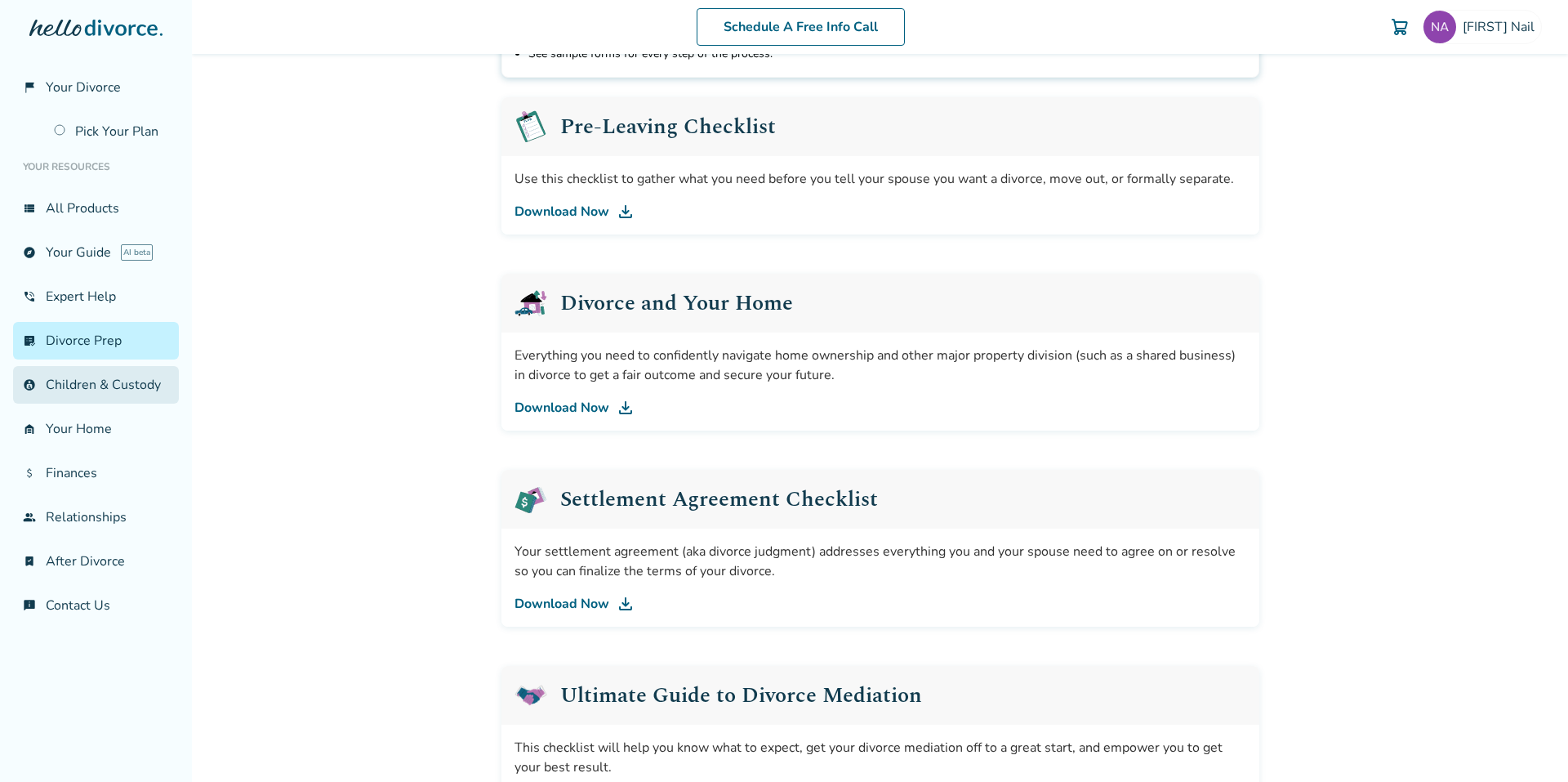 click on "account_child Children & Custody" at bounding box center [96, 385] 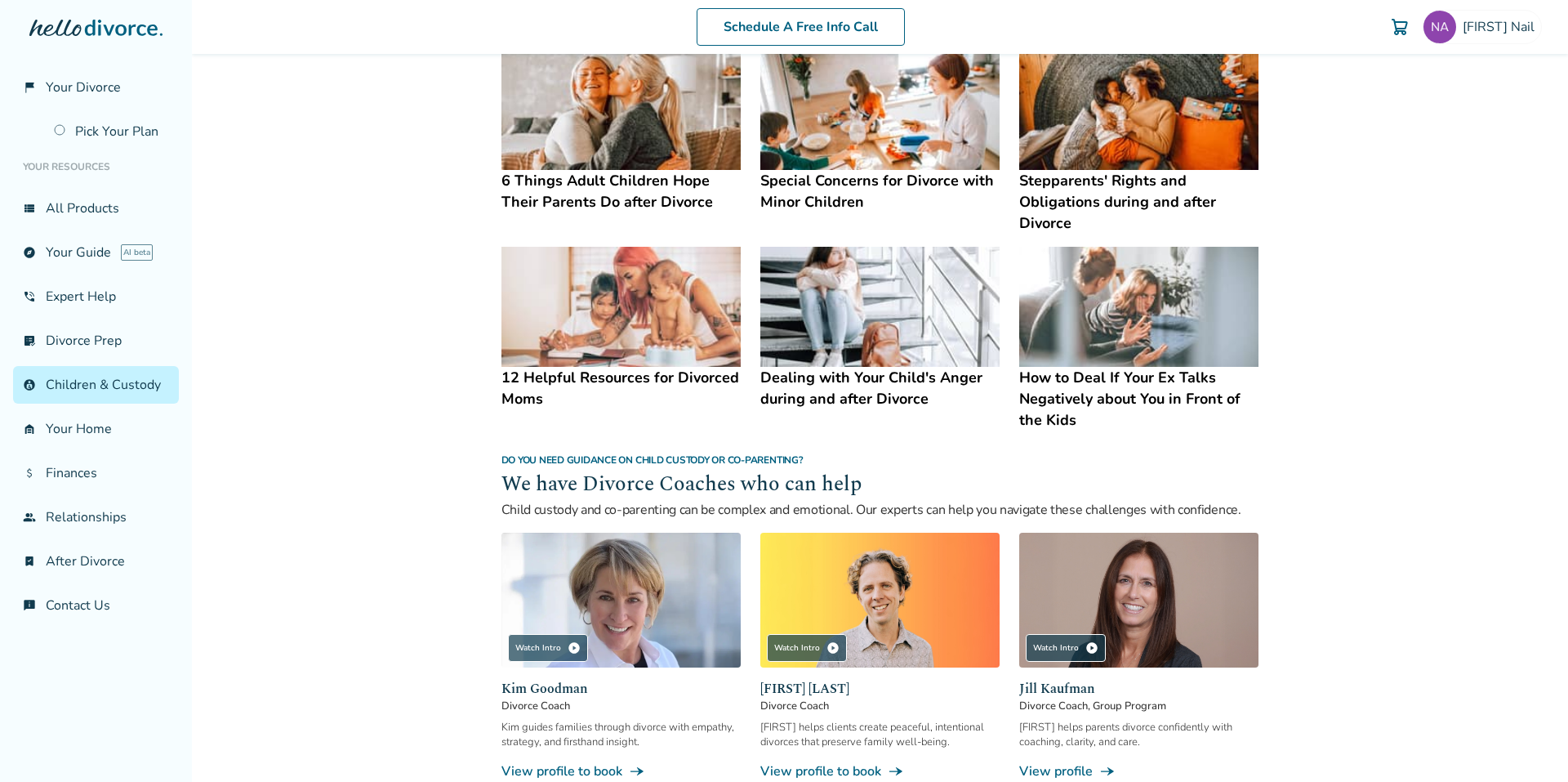 scroll, scrollTop: 664, scrollLeft: 0, axis: vertical 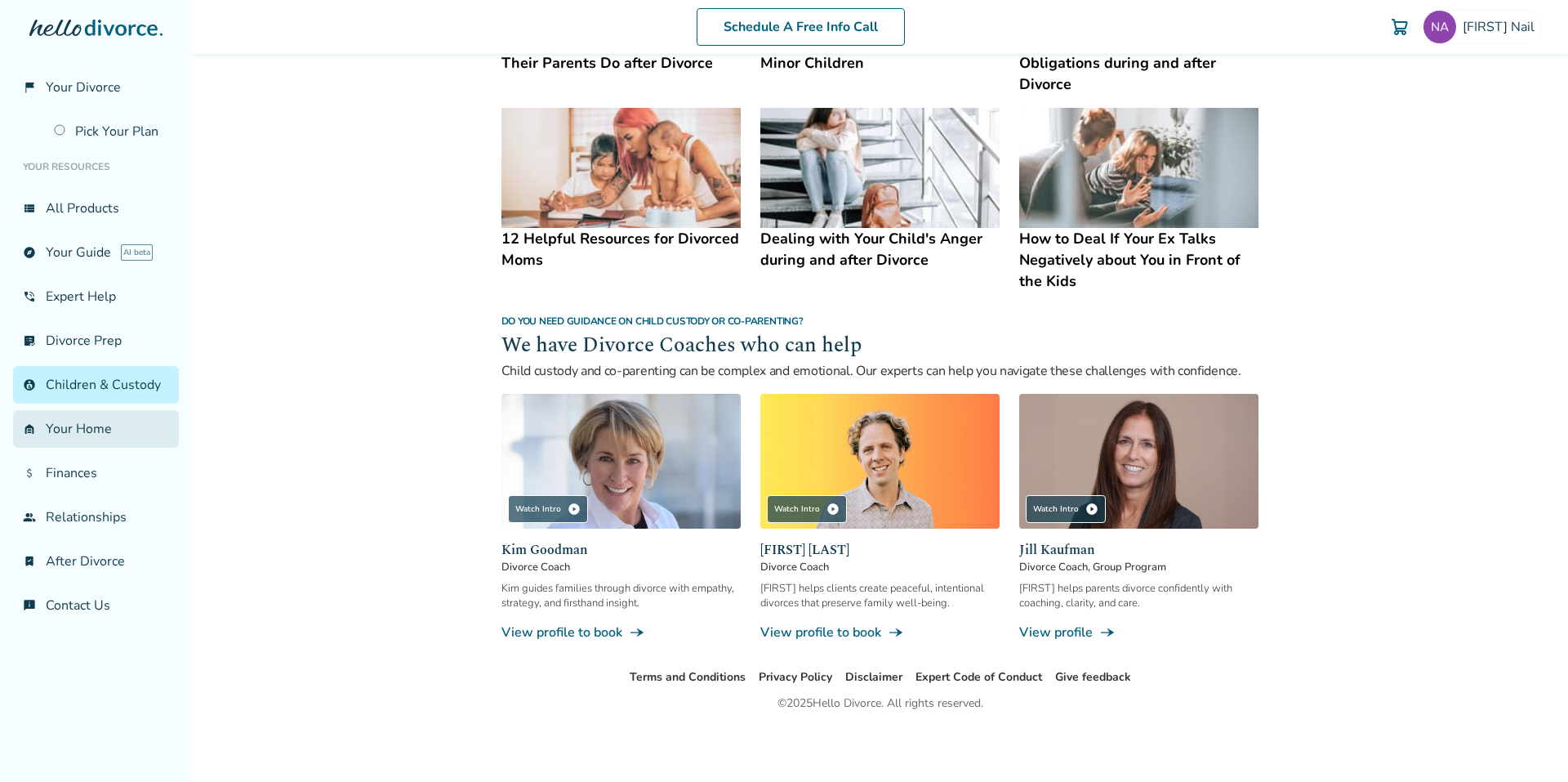click on "garage_home Your Home" at bounding box center [96, 429] 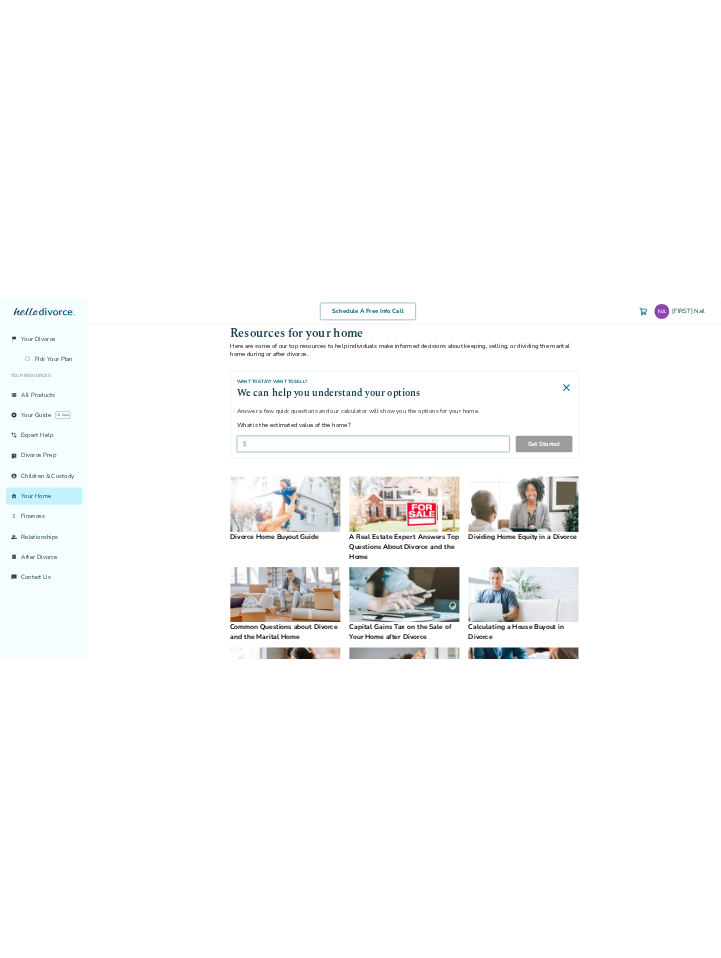 scroll, scrollTop: 0, scrollLeft: 0, axis: both 